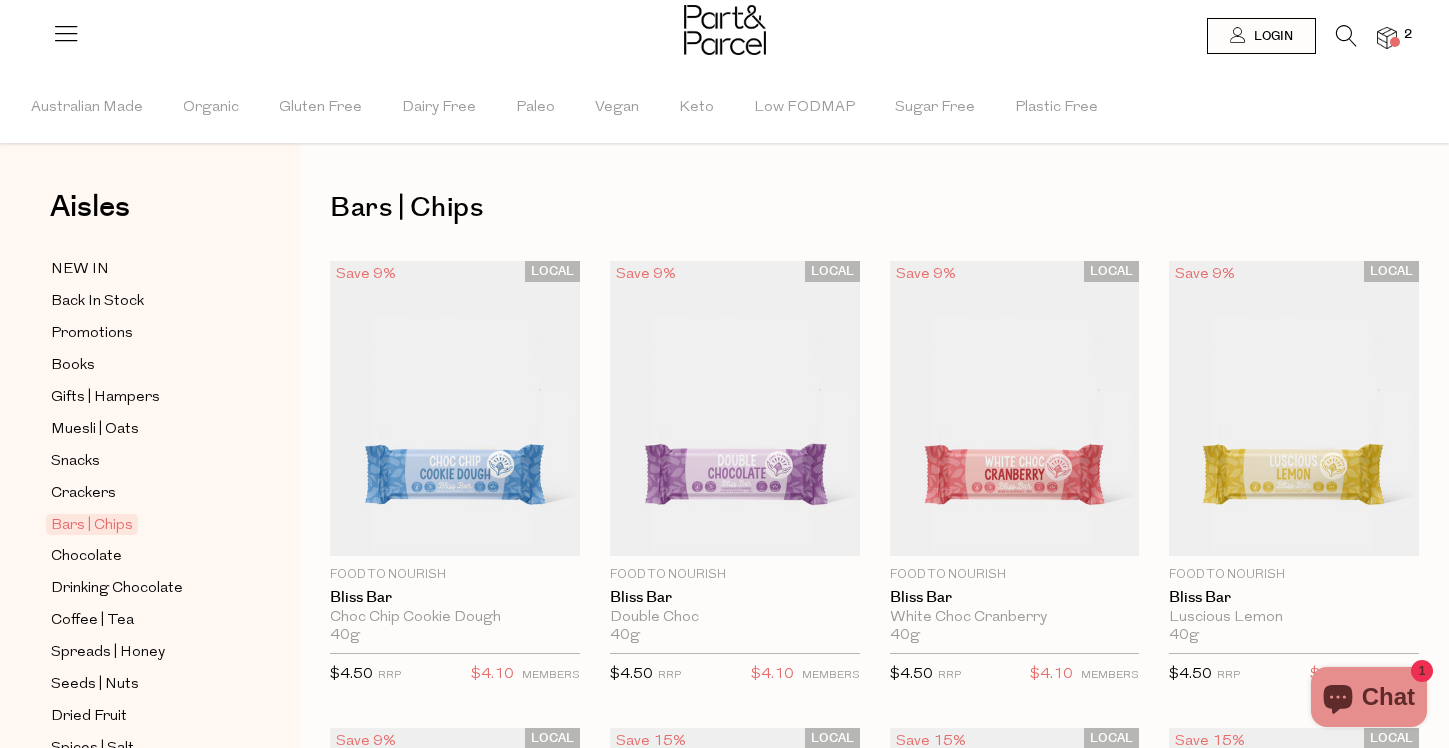 scroll, scrollTop: 0, scrollLeft: 0, axis: both 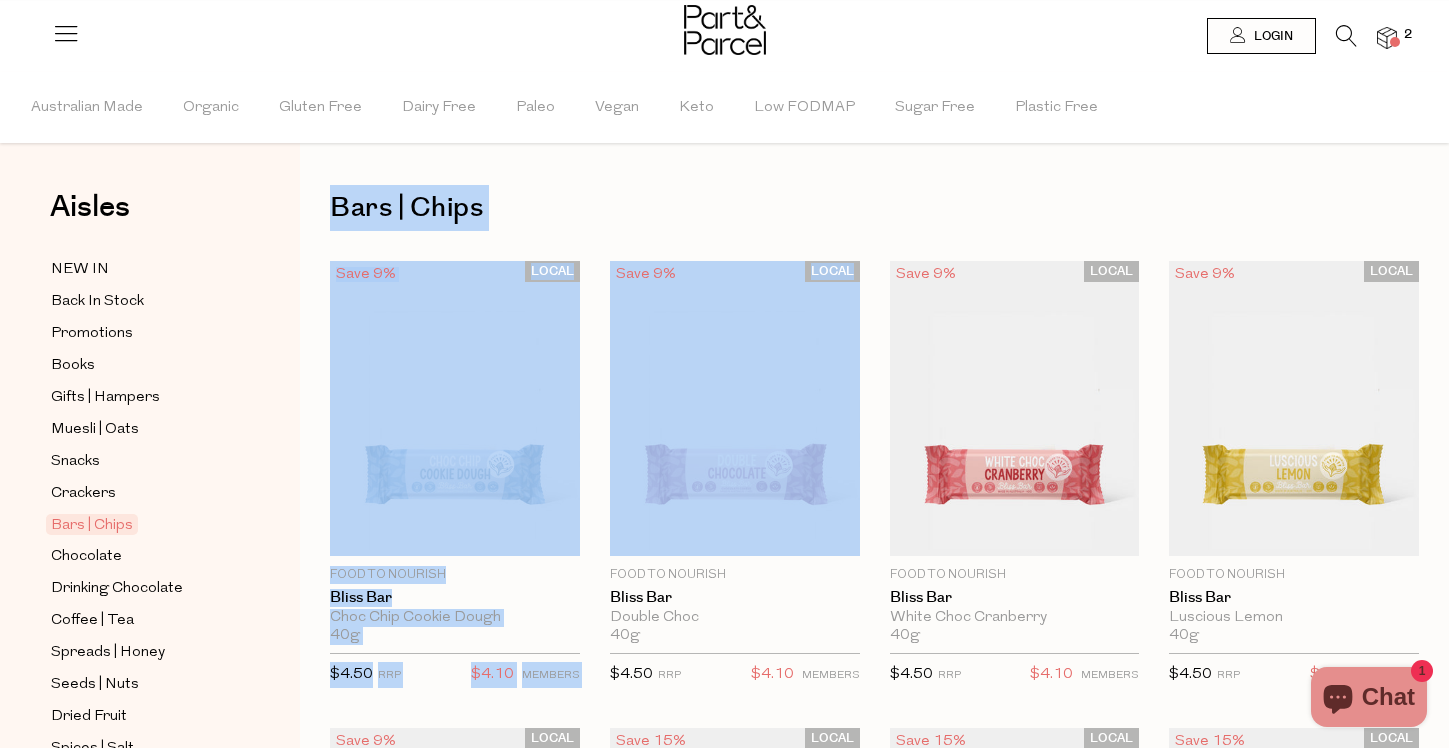 drag, startPoint x: 337, startPoint y: 195, endPoint x: 639, endPoint y: 232, distance: 304.25812 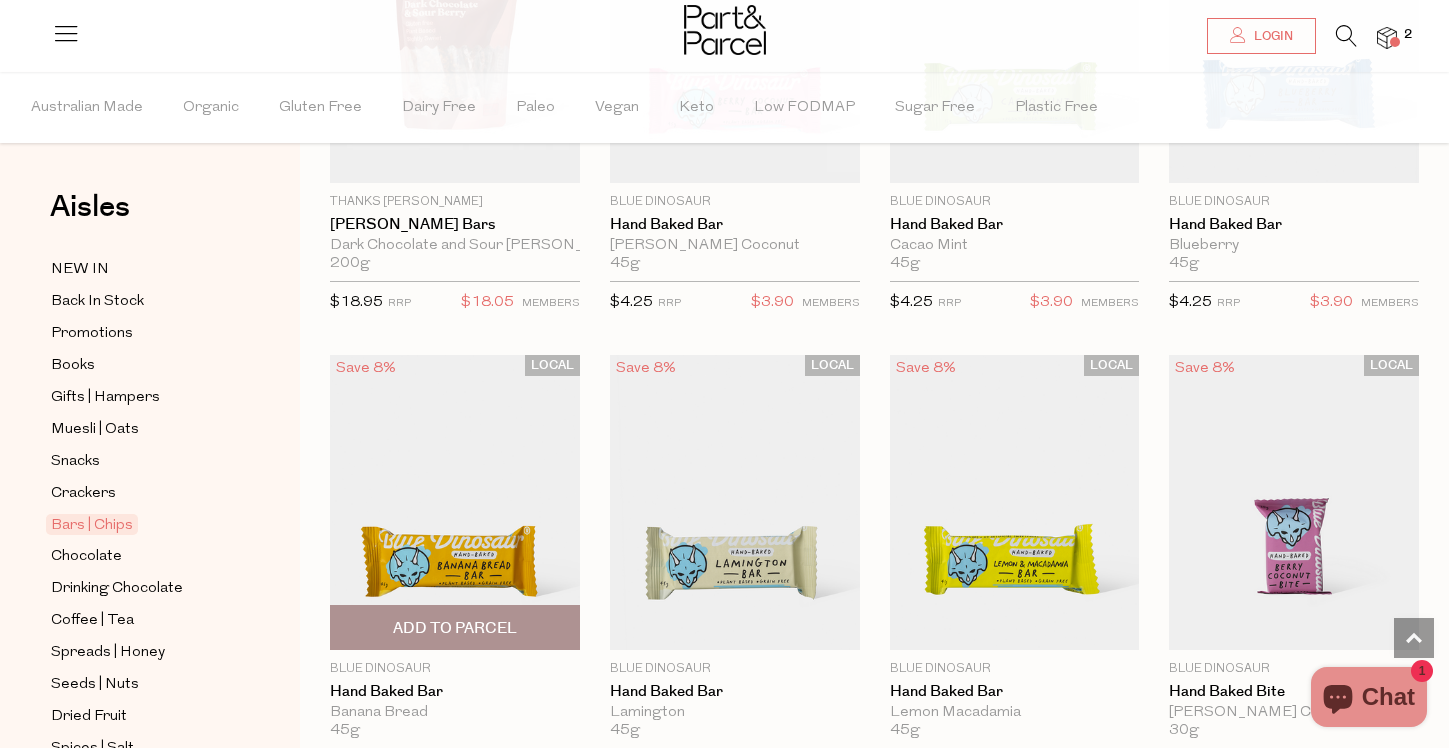 scroll, scrollTop: 3639, scrollLeft: 0, axis: vertical 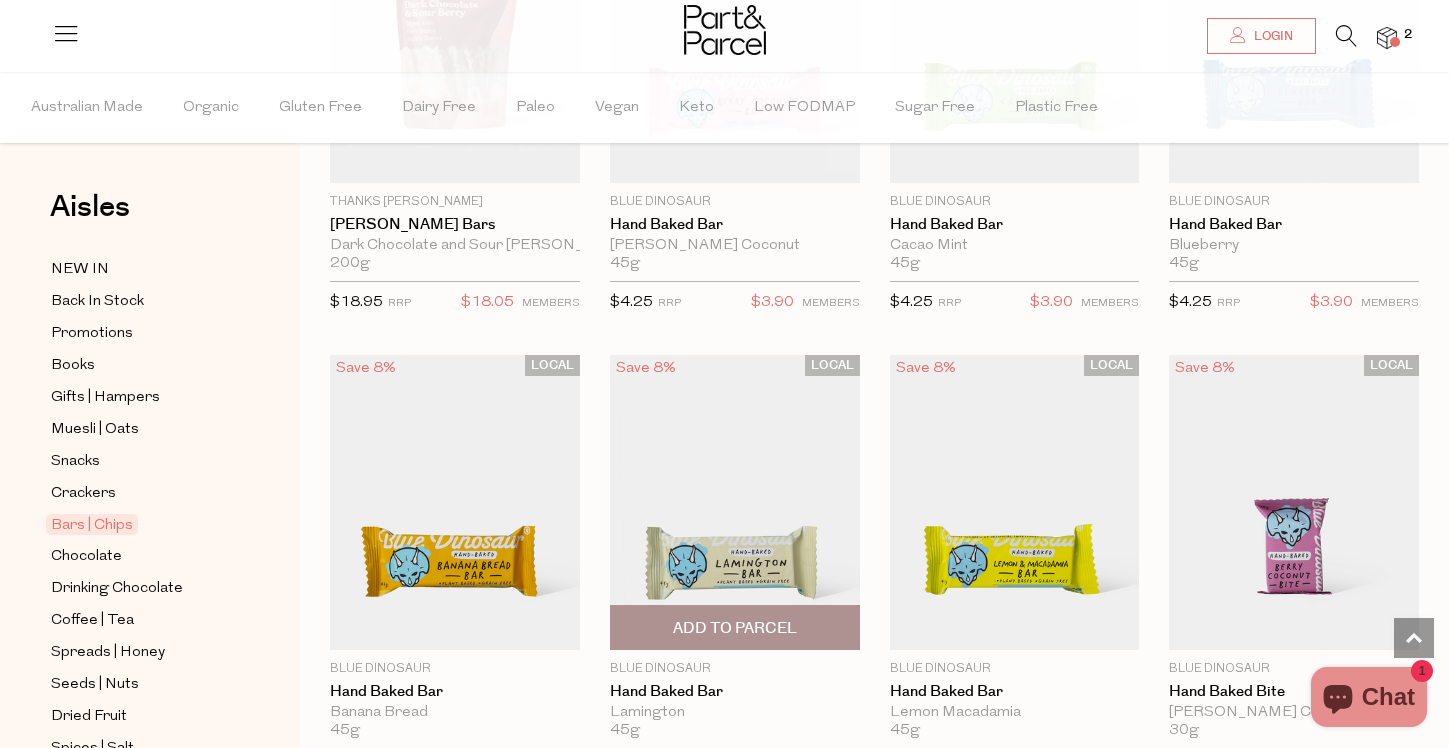 click at bounding box center [735, 502] 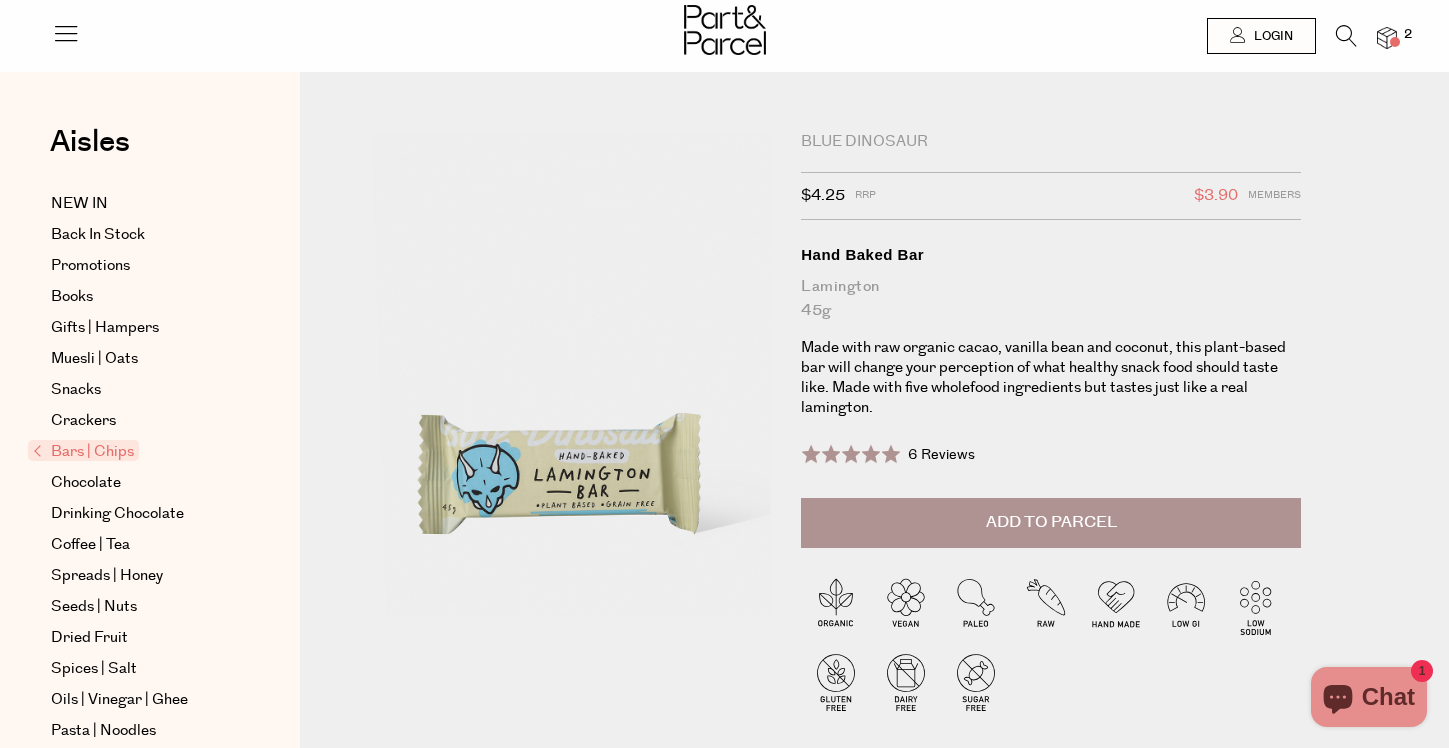 scroll, scrollTop: 0, scrollLeft: 0, axis: both 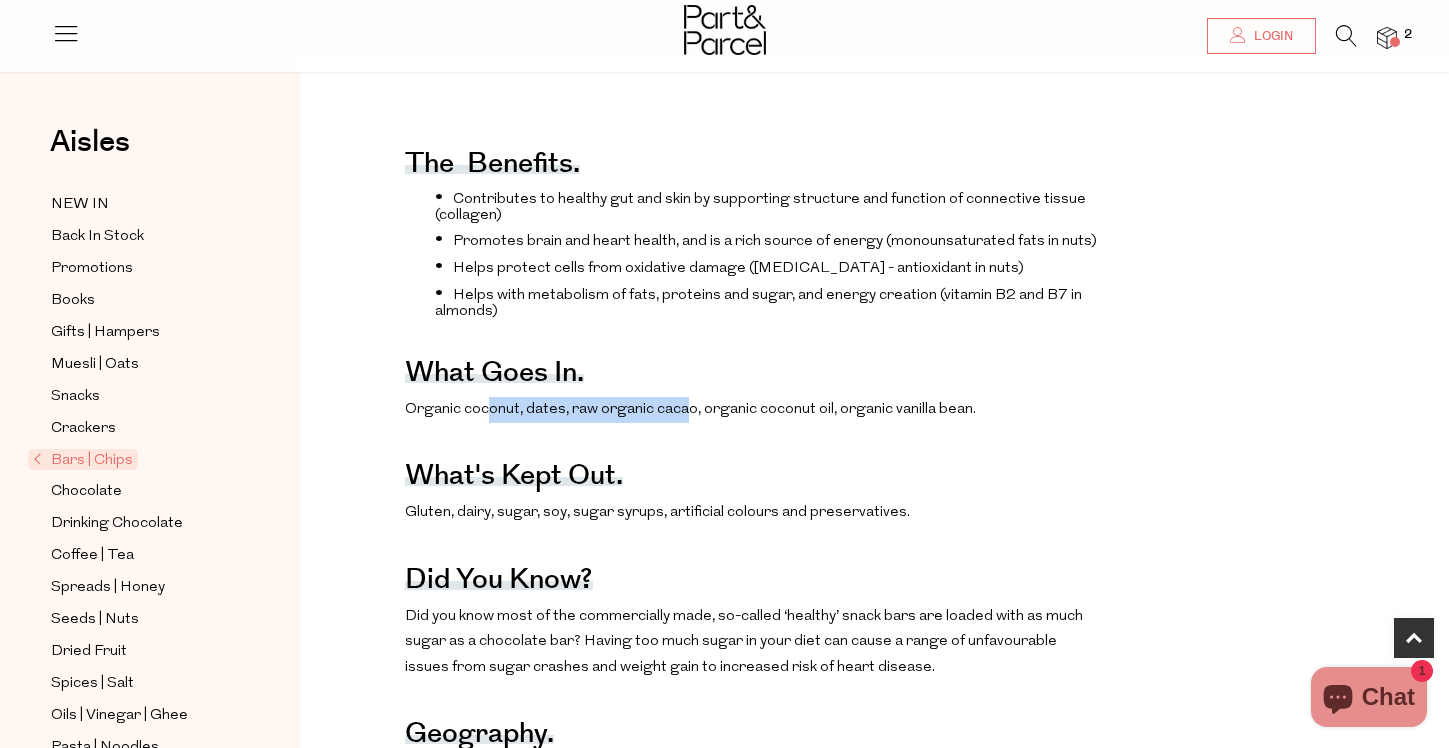 drag, startPoint x: 485, startPoint y: 414, endPoint x: 684, endPoint y: 410, distance: 199.04019 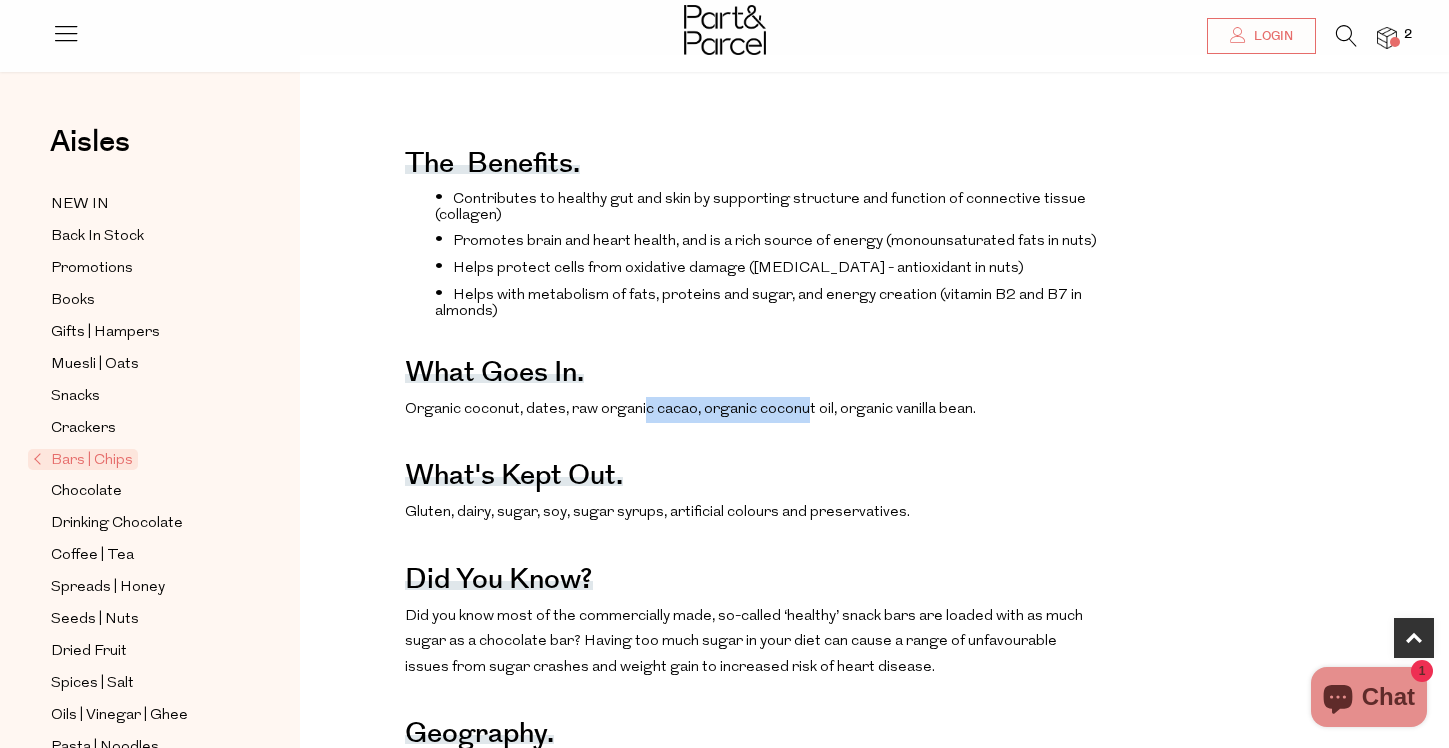 drag, startPoint x: 707, startPoint y: 409, endPoint x: 800, endPoint y: 409, distance: 93 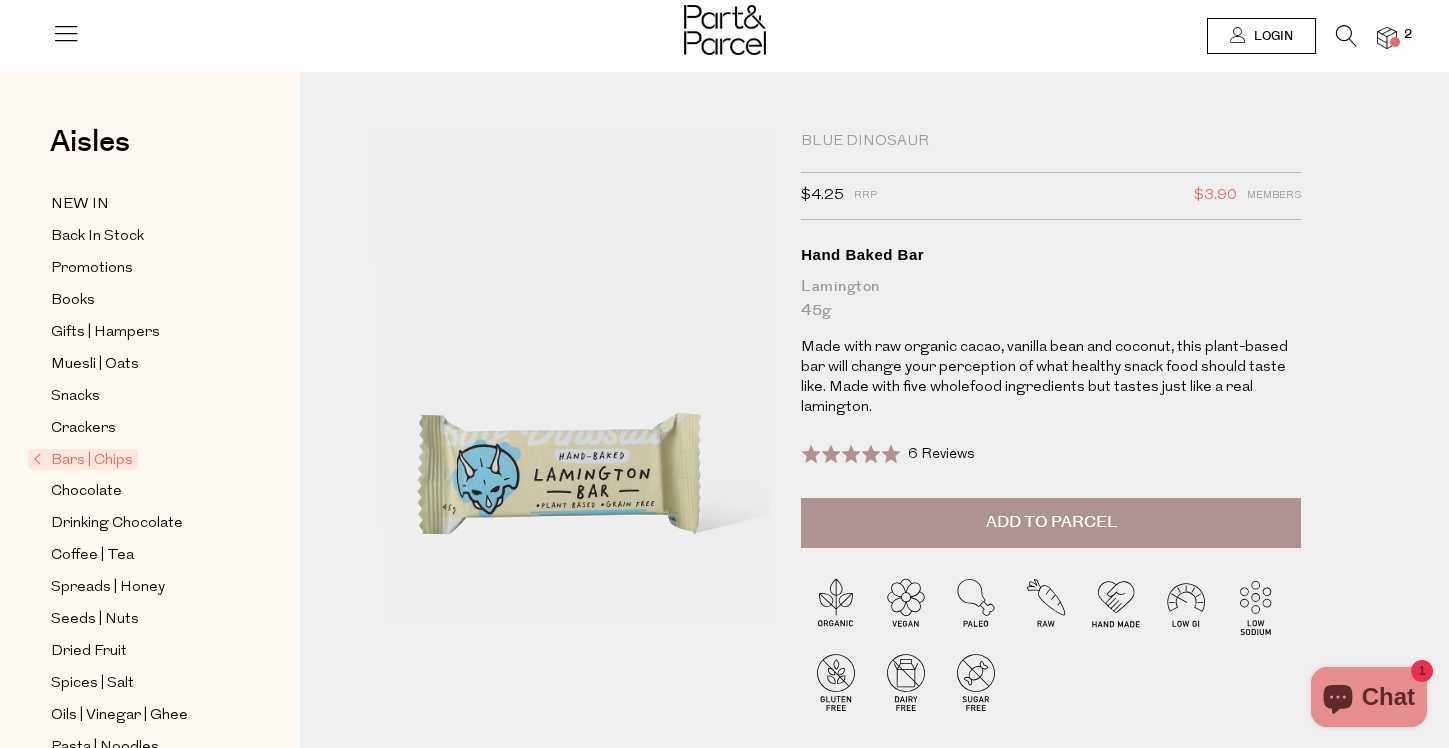 scroll, scrollTop: 0, scrollLeft: 0, axis: both 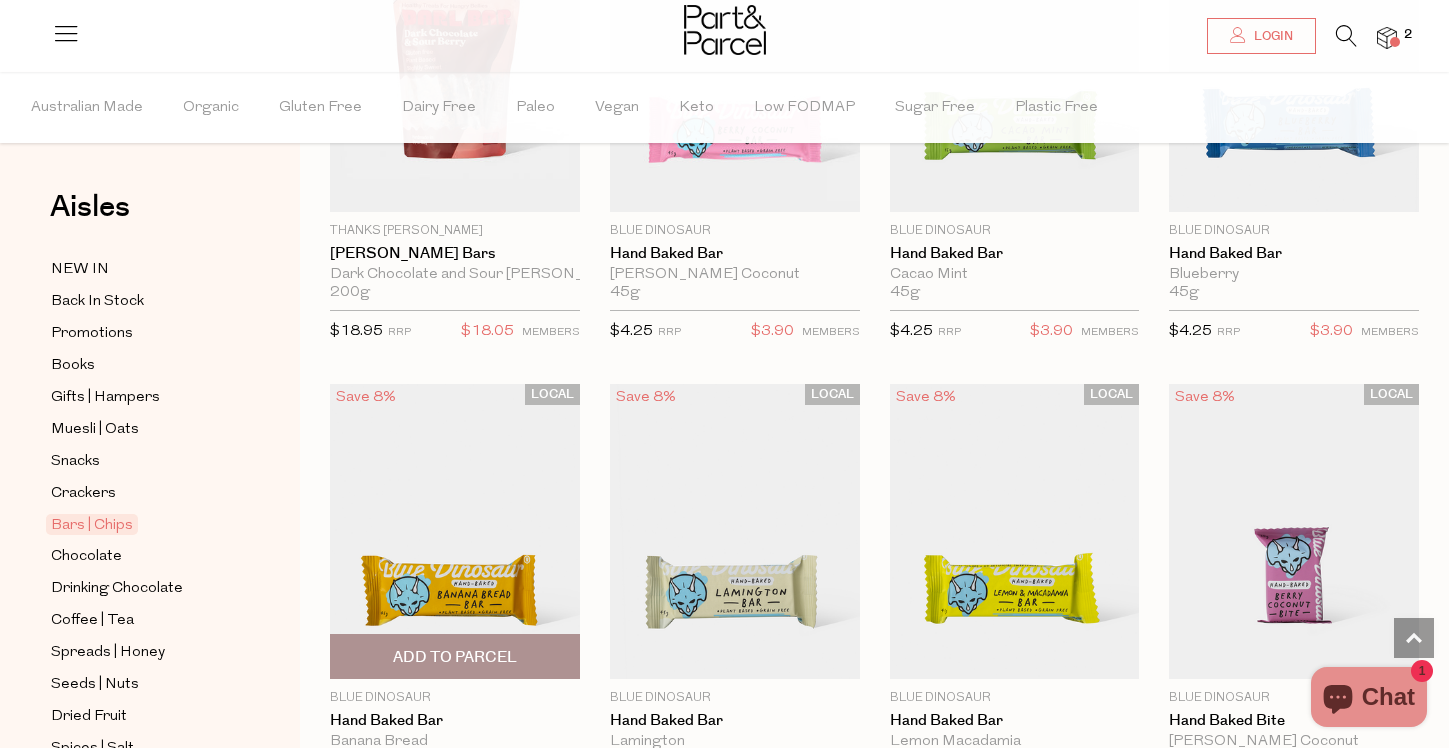 click at bounding box center (455, 531) 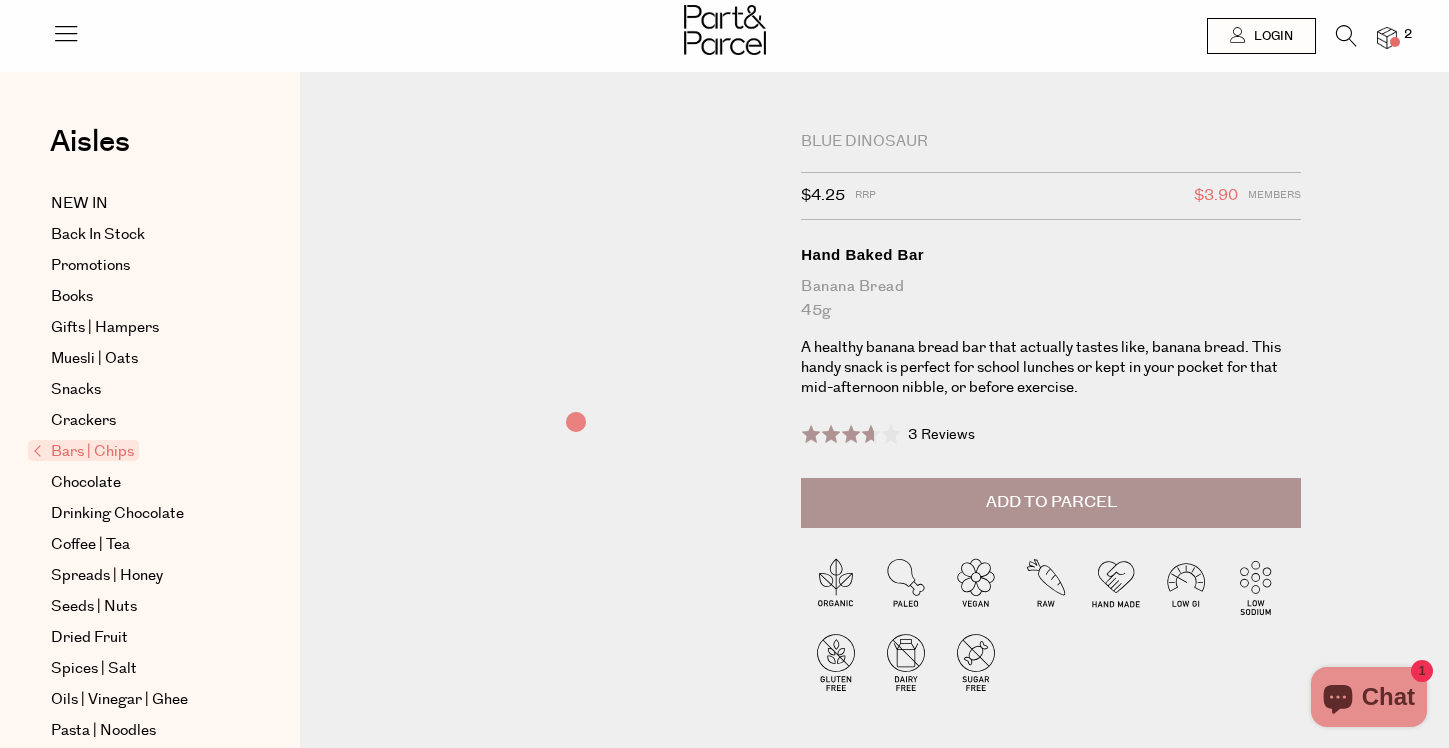 scroll, scrollTop: 0, scrollLeft: 0, axis: both 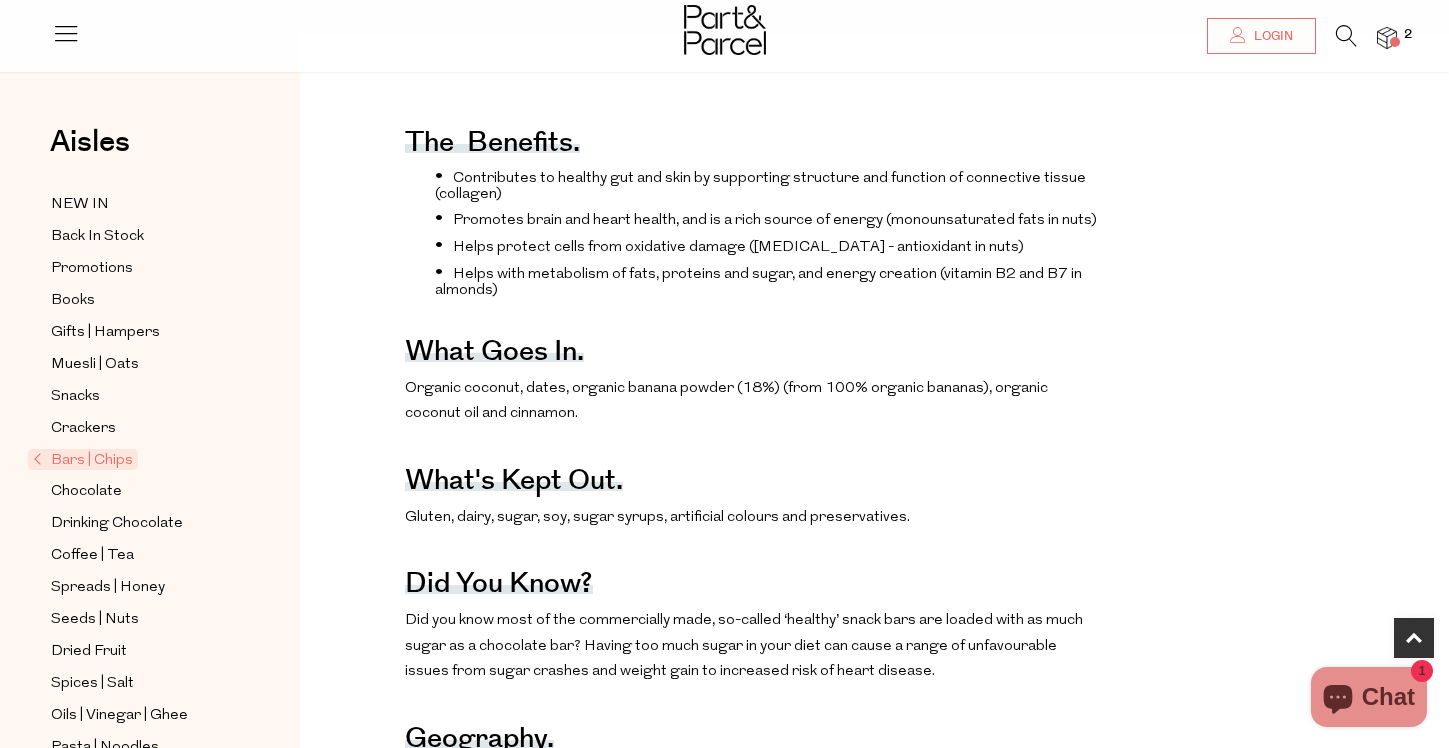 drag, startPoint x: 865, startPoint y: 407, endPoint x: 451, endPoint y: 370, distance: 415.6501 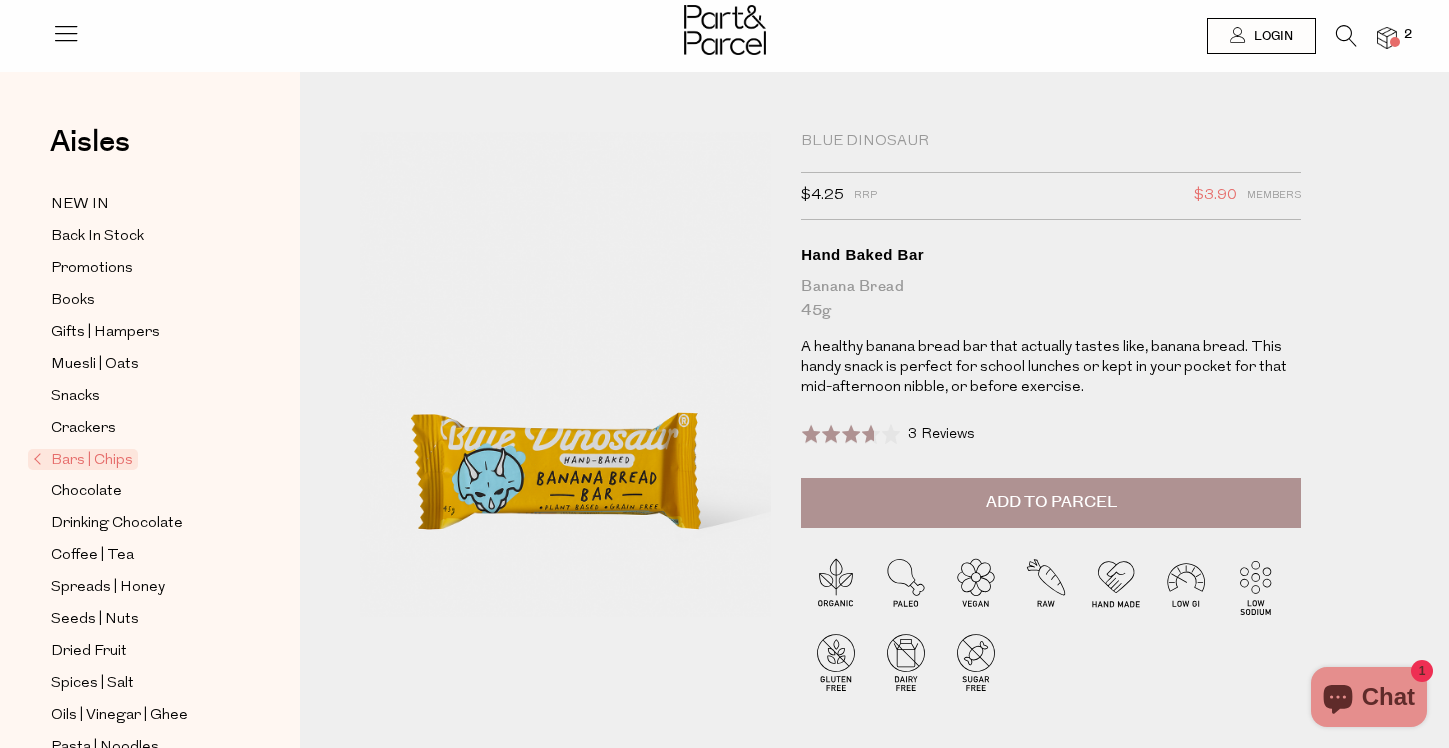 scroll, scrollTop: 0, scrollLeft: 0, axis: both 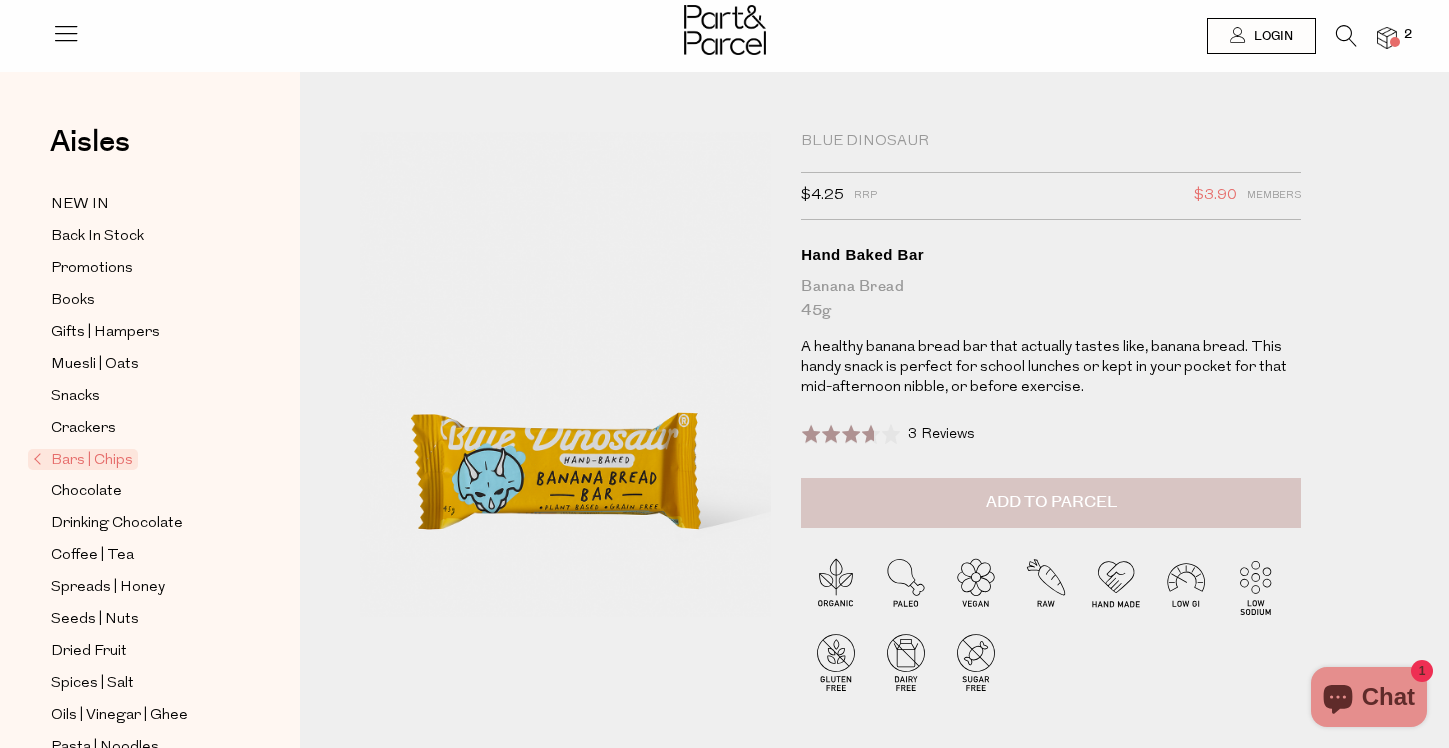 click on "Add to Parcel" at bounding box center [1051, 503] 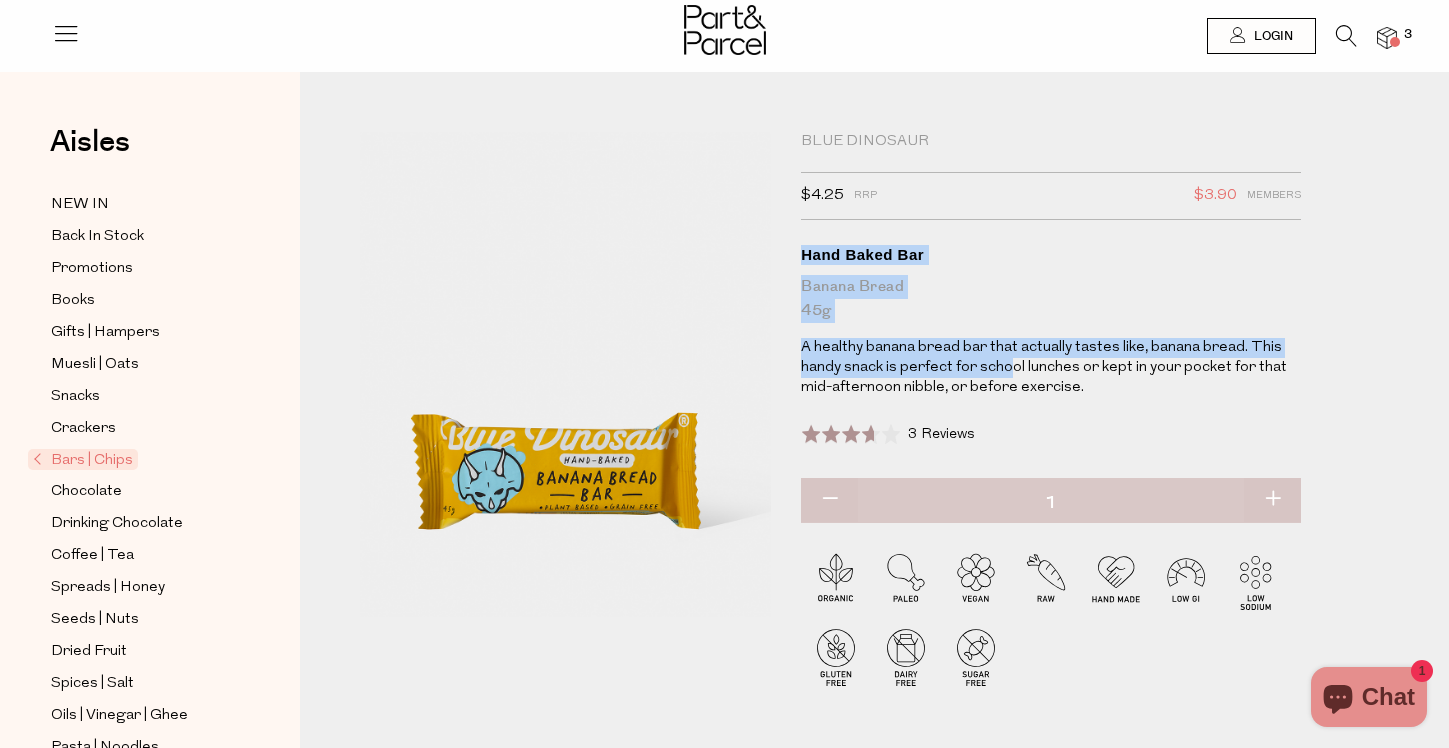 drag, startPoint x: 838, startPoint y: 279, endPoint x: 1009, endPoint y: 359, distance: 188.78824 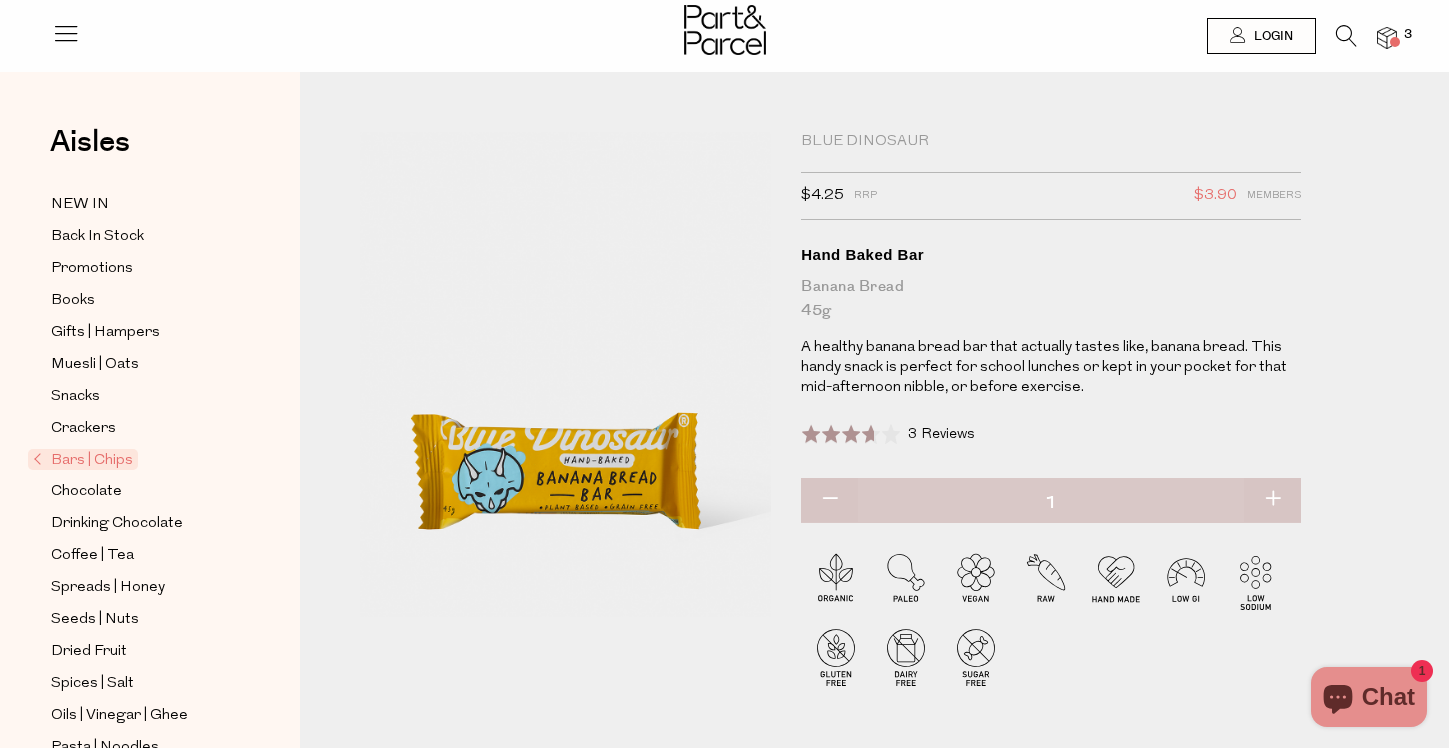 click on "Blue Dinosaur
$4.25
RRP
$3.90
Members
Available:  In Stock
Hand Baked Bar
Banana Bread 45g
A healthy banana bread bar that actually tastes like, banana bread. This handy snack is perfect for school lunches or kept in your pocket for that mid-afternoon nibble, or before exercise.
Rated 3.7 out of 5
3 Reviews
Based on 3 reviews
Click to go to reviews
Default Title
1
Add to Parcel" at bounding box center [1051, 327] 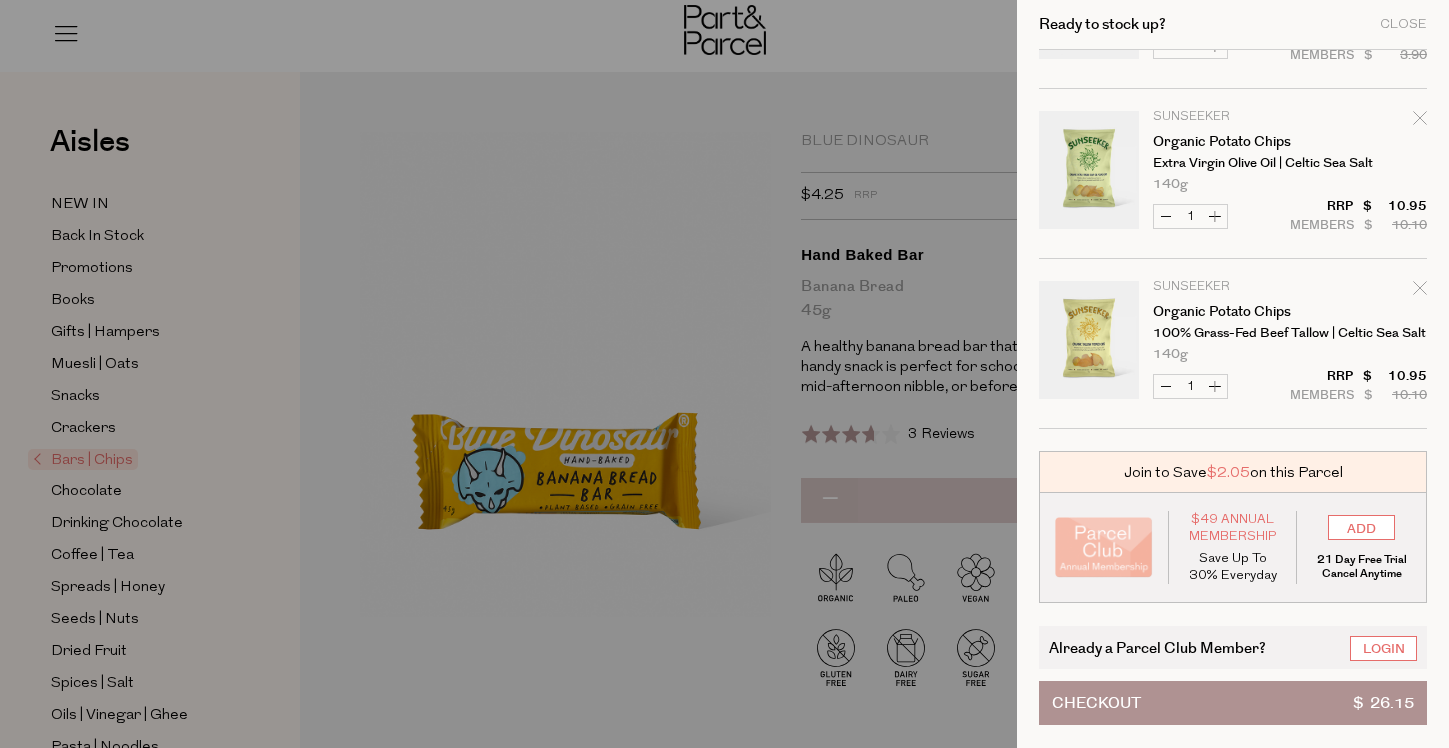 scroll, scrollTop: 147, scrollLeft: 1, axis: both 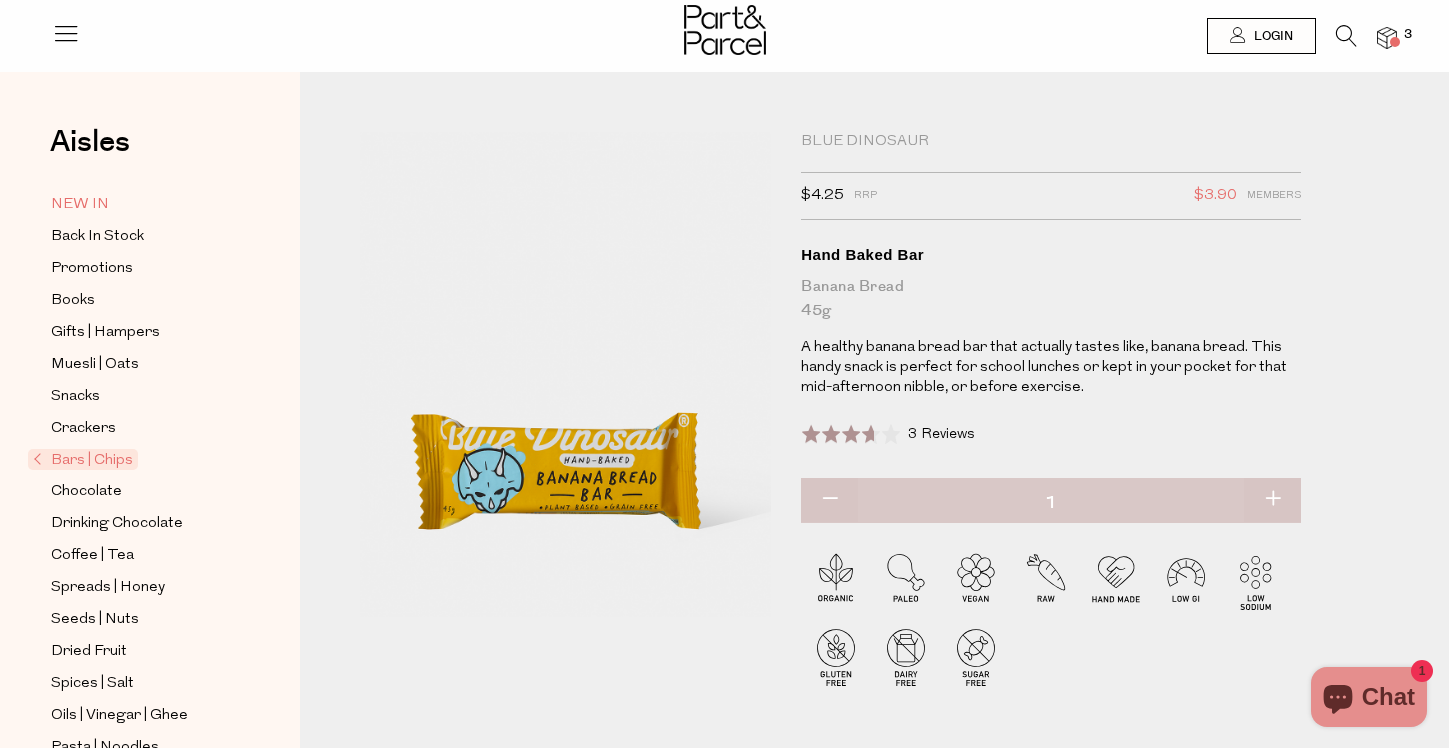 click on "NEW IN" at bounding box center [142, 204] 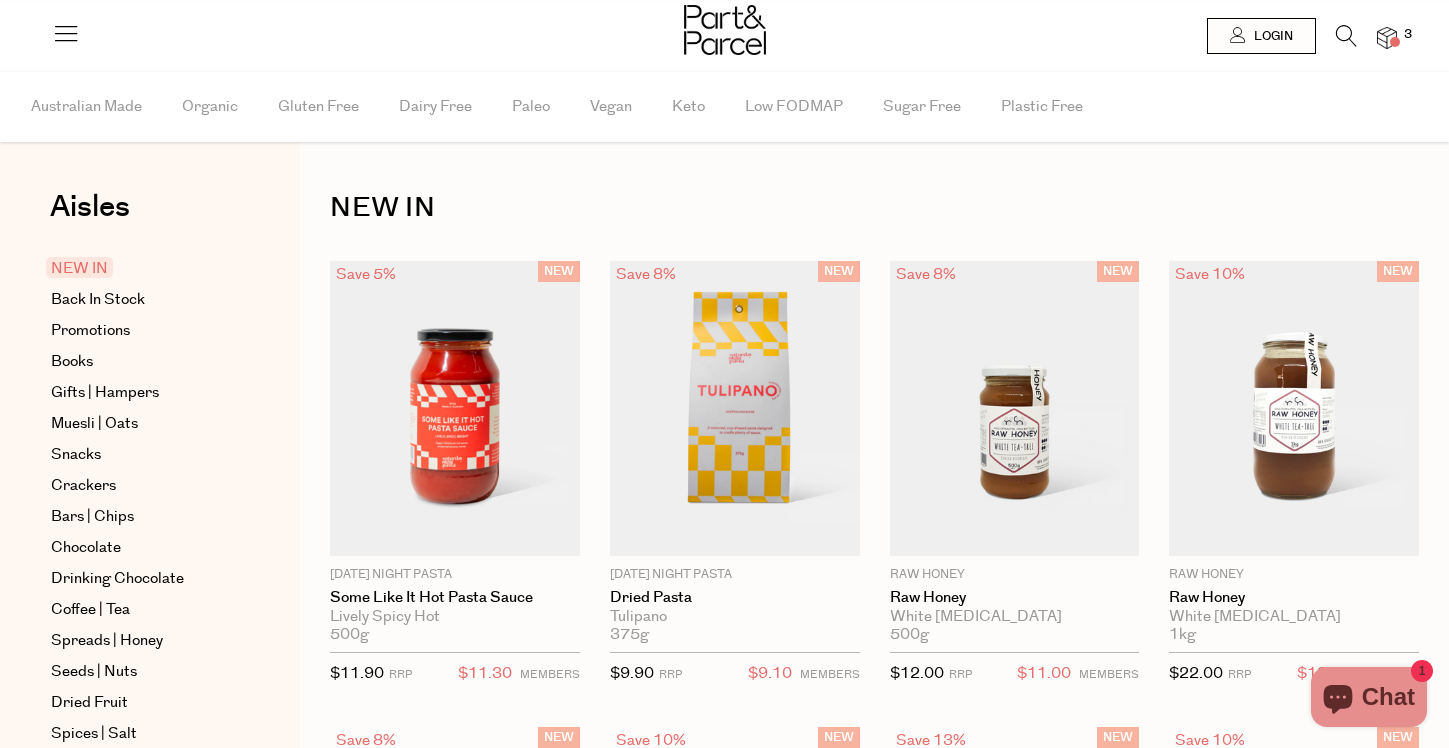 scroll, scrollTop: 0, scrollLeft: 0, axis: both 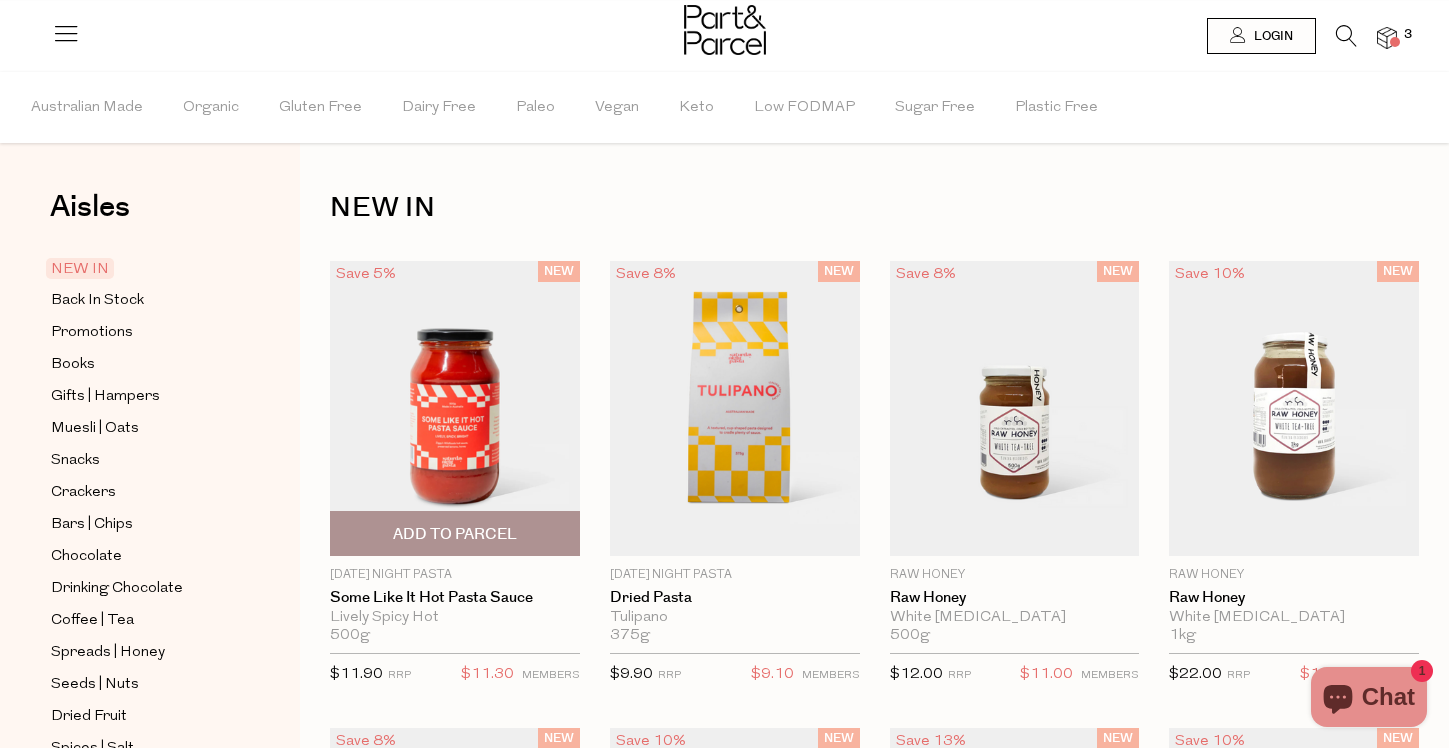 click at bounding box center [455, 408] 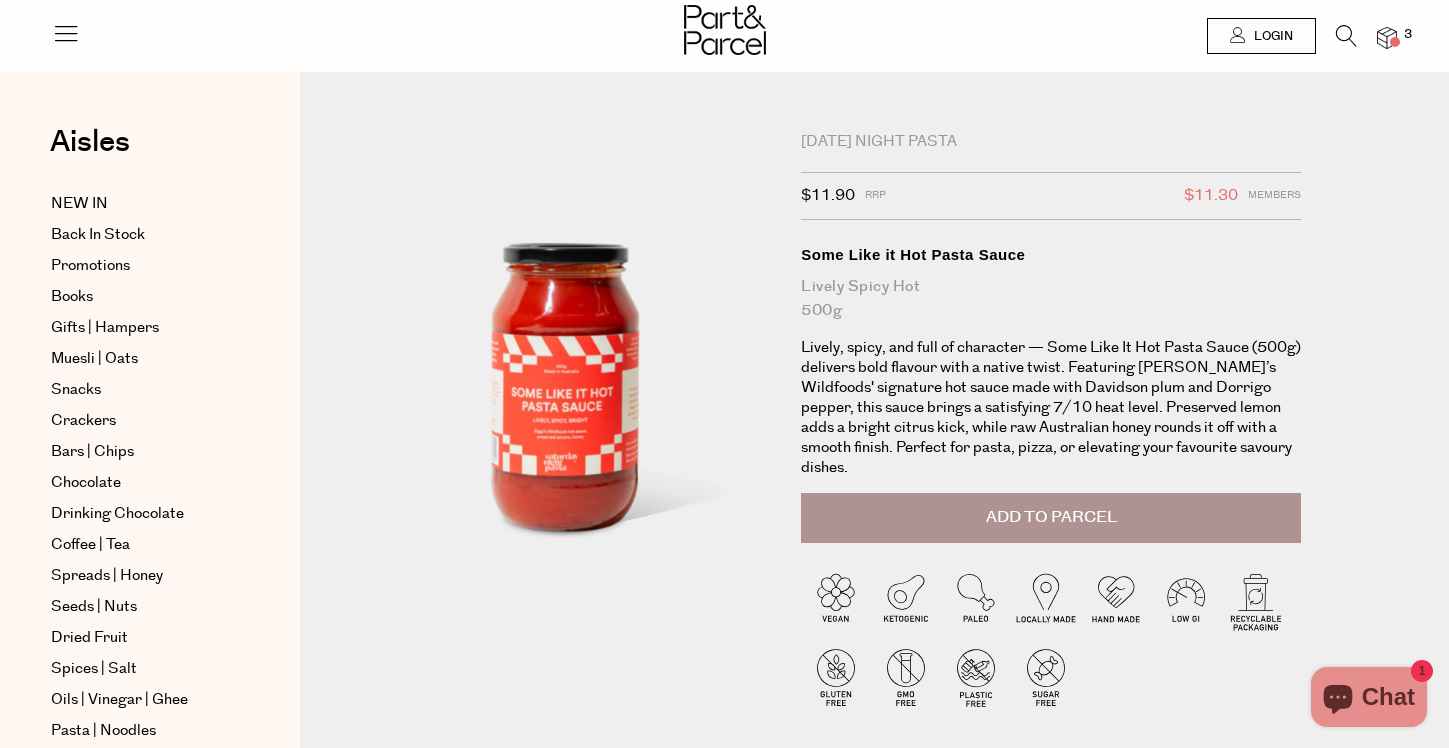 scroll, scrollTop: 0, scrollLeft: 0, axis: both 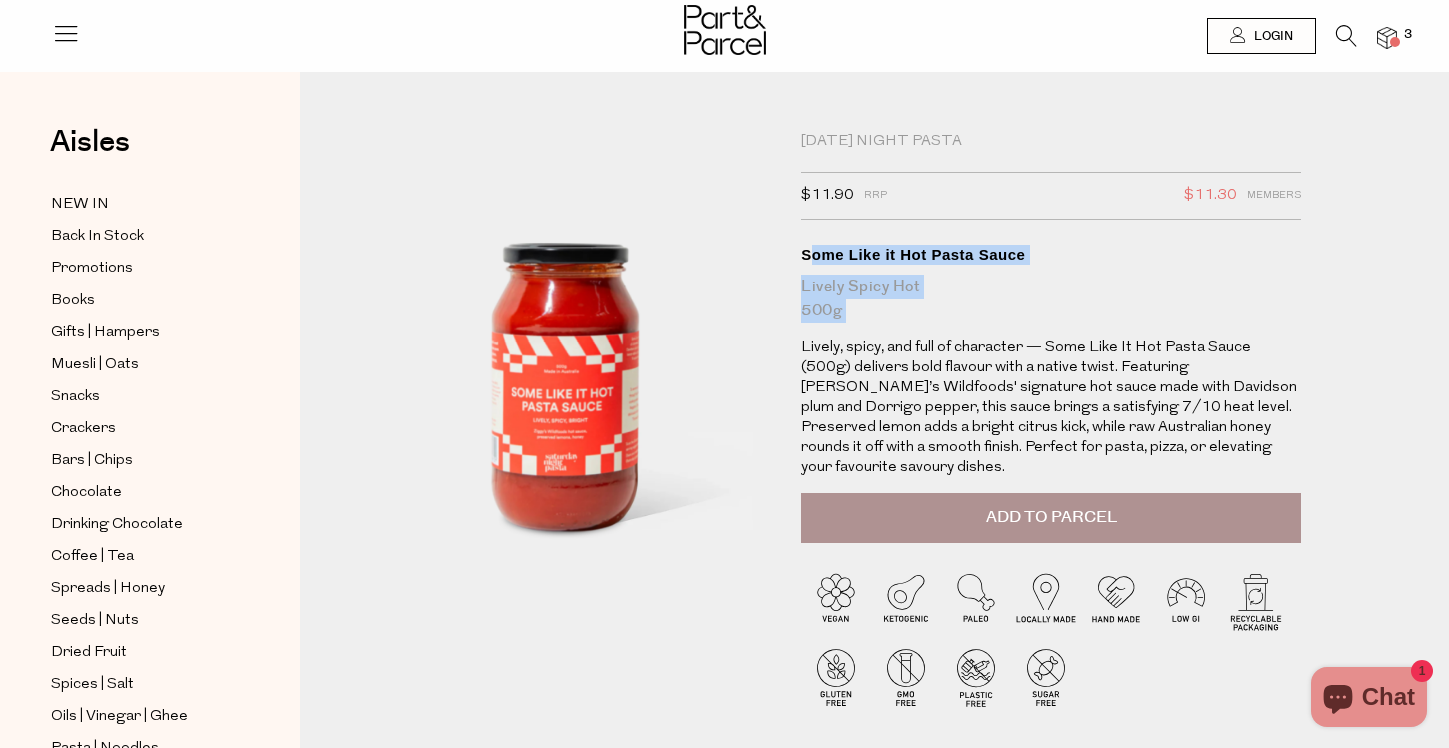 drag, startPoint x: 807, startPoint y: 260, endPoint x: 1021, endPoint y: 334, distance: 226.43321 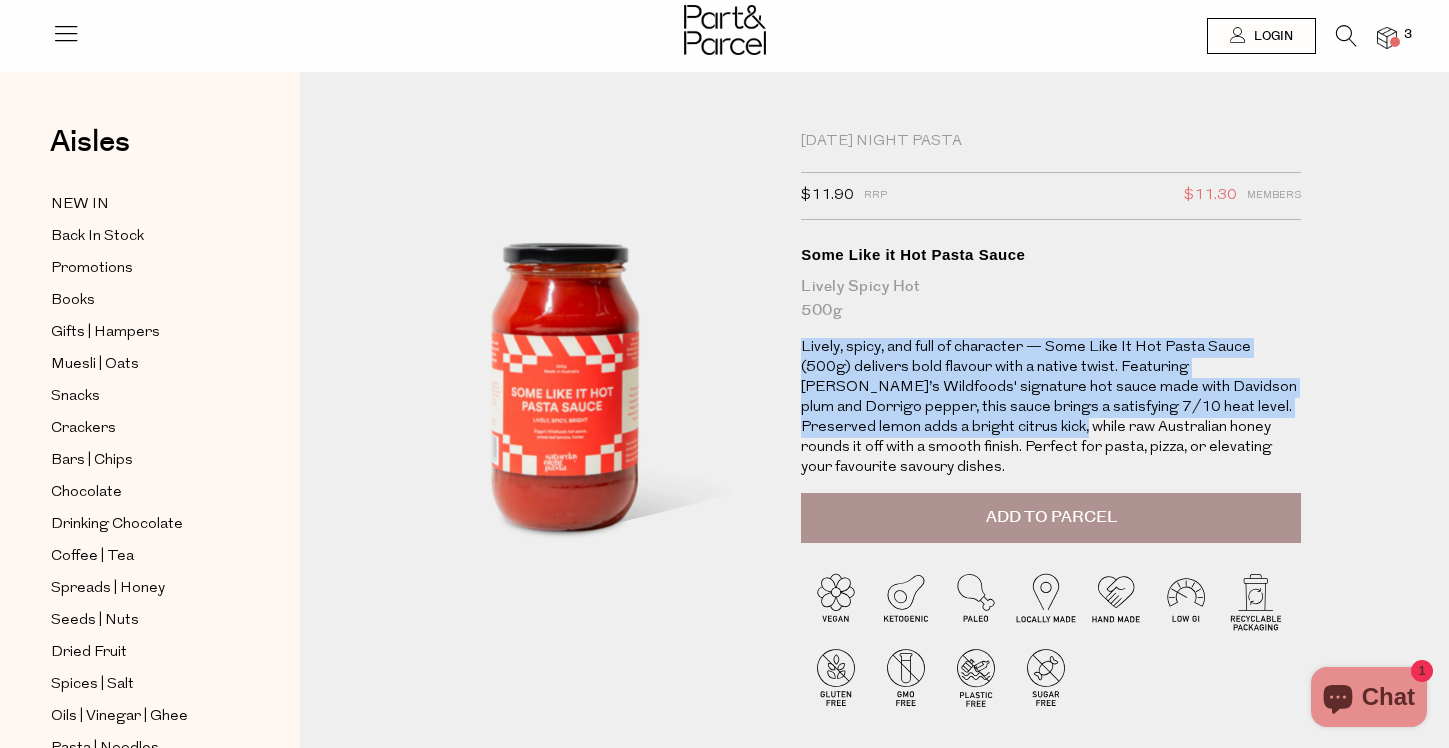 drag, startPoint x: 800, startPoint y: 342, endPoint x: 938, endPoint y: 435, distance: 166.41214 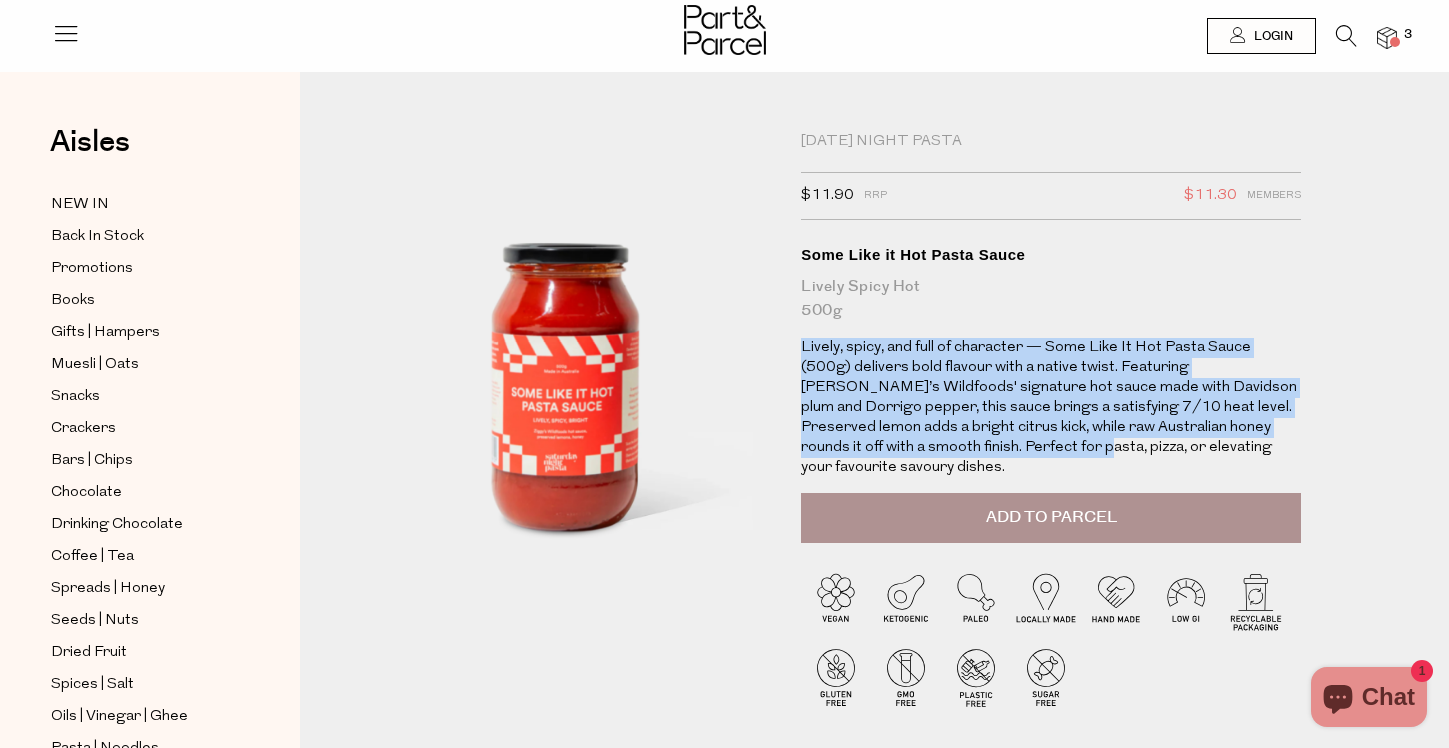 click on "Lively, spicy, and full of character — Some Like It Hot Pasta Sauce (500g) delivers bold flavour with a native twist. Featuring Ziggy’s Wildfoods' signature hot sauce made with Davidson plum and Dorrigo pepper, this sauce brings a satisfying 7/10 heat level. Preserved lemon adds a bright citrus kick, while raw Australian honey rounds it off with a smooth finish. Perfect for pasta, pizza, or elevating your favourite savoury dishes." at bounding box center [1051, 408] 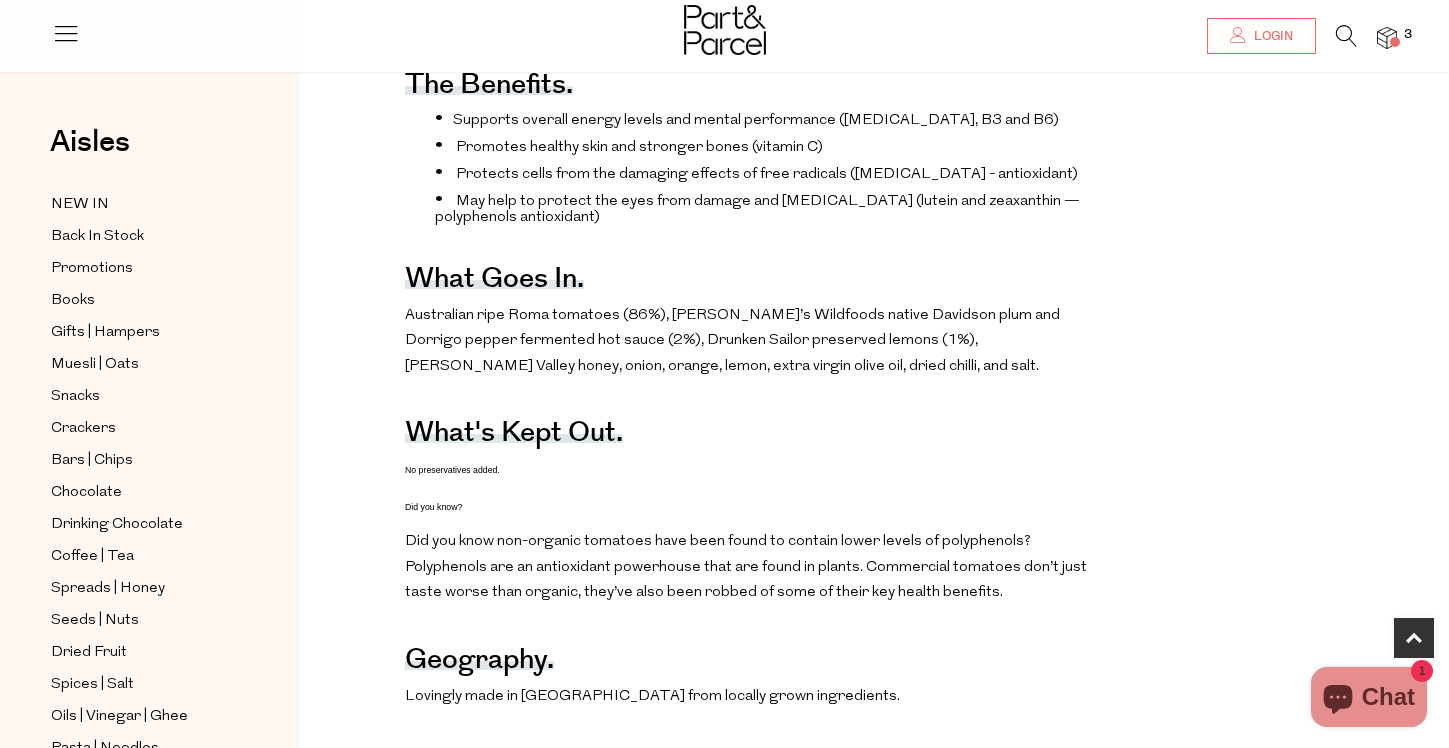 scroll, scrollTop: 819, scrollLeft: 0, axis: vertical 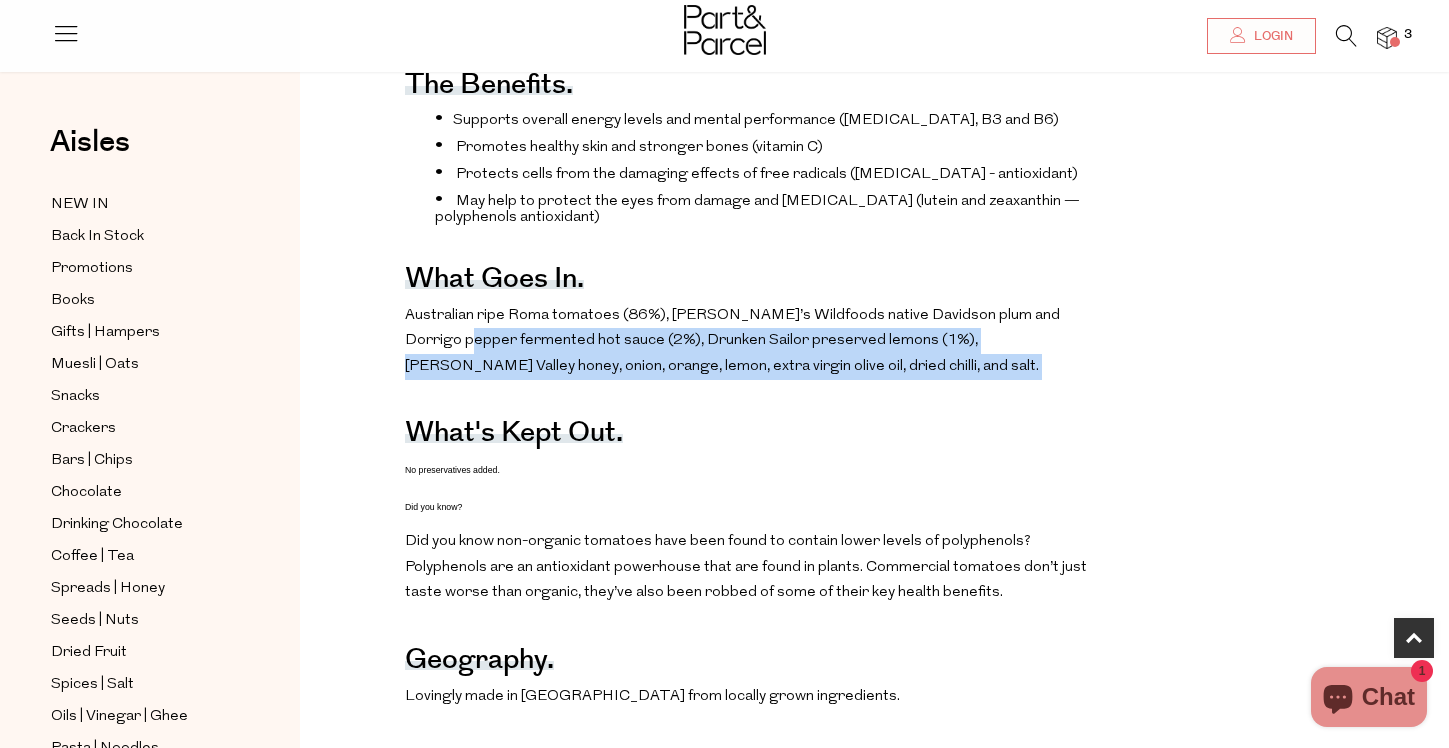 drag, startPoint x: 417, startPoint y: 304, endPoint x: 734, endPoint y: 357, distance: 321.40005 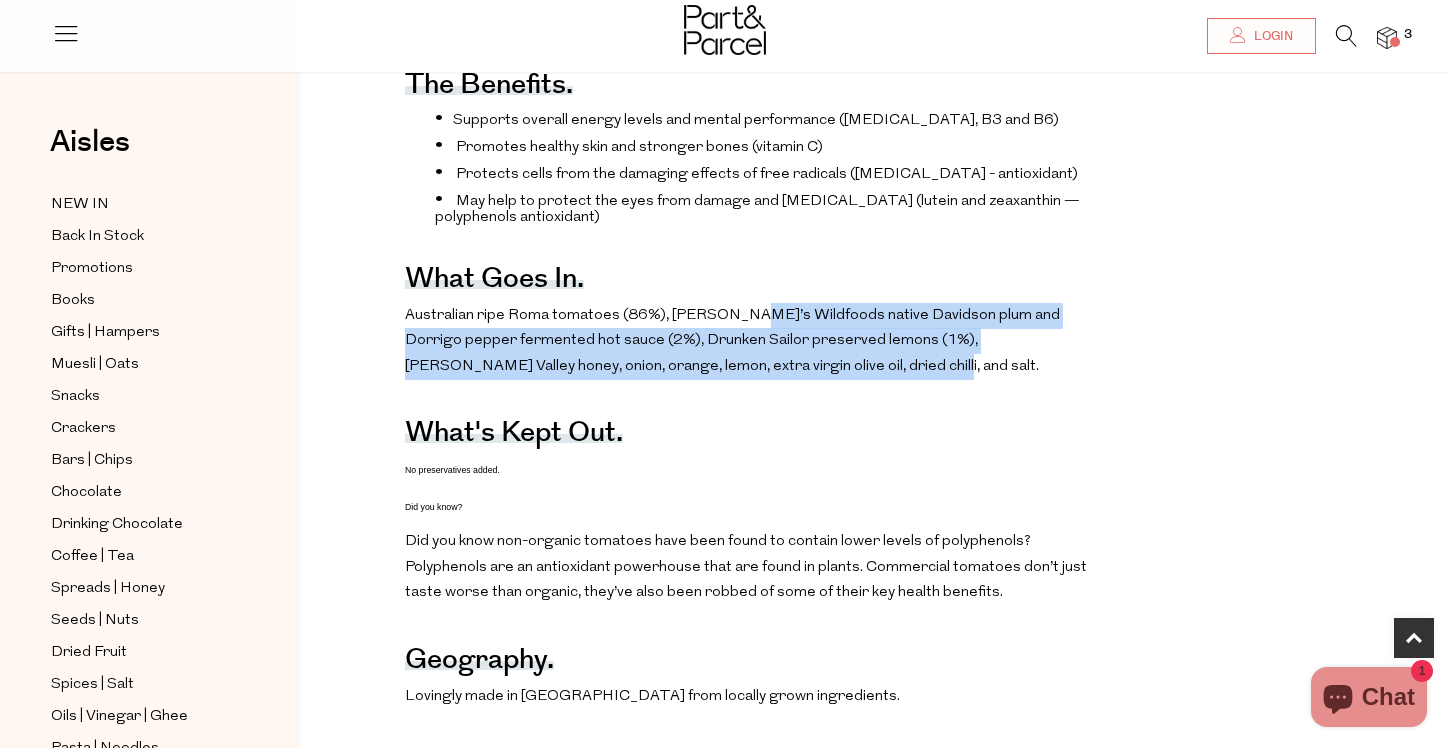 drag, startPoint x: 791, startPoint y: 353, endPoint x: 736, endPoint y: 300, distance: 76.38062 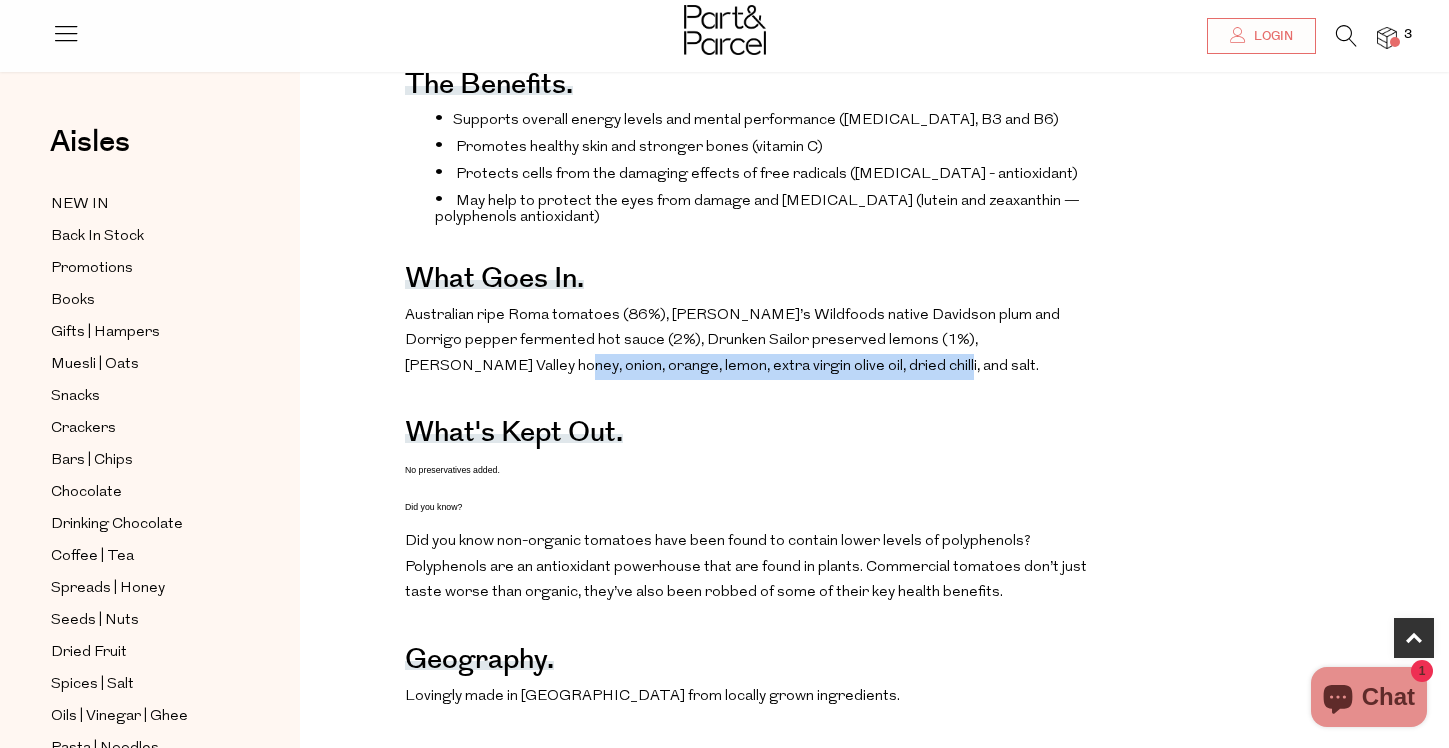 drag, startPoint x: 394, startPoint y: 327, endPoint x: 776, endPoint y: 356, distance: 383.0992 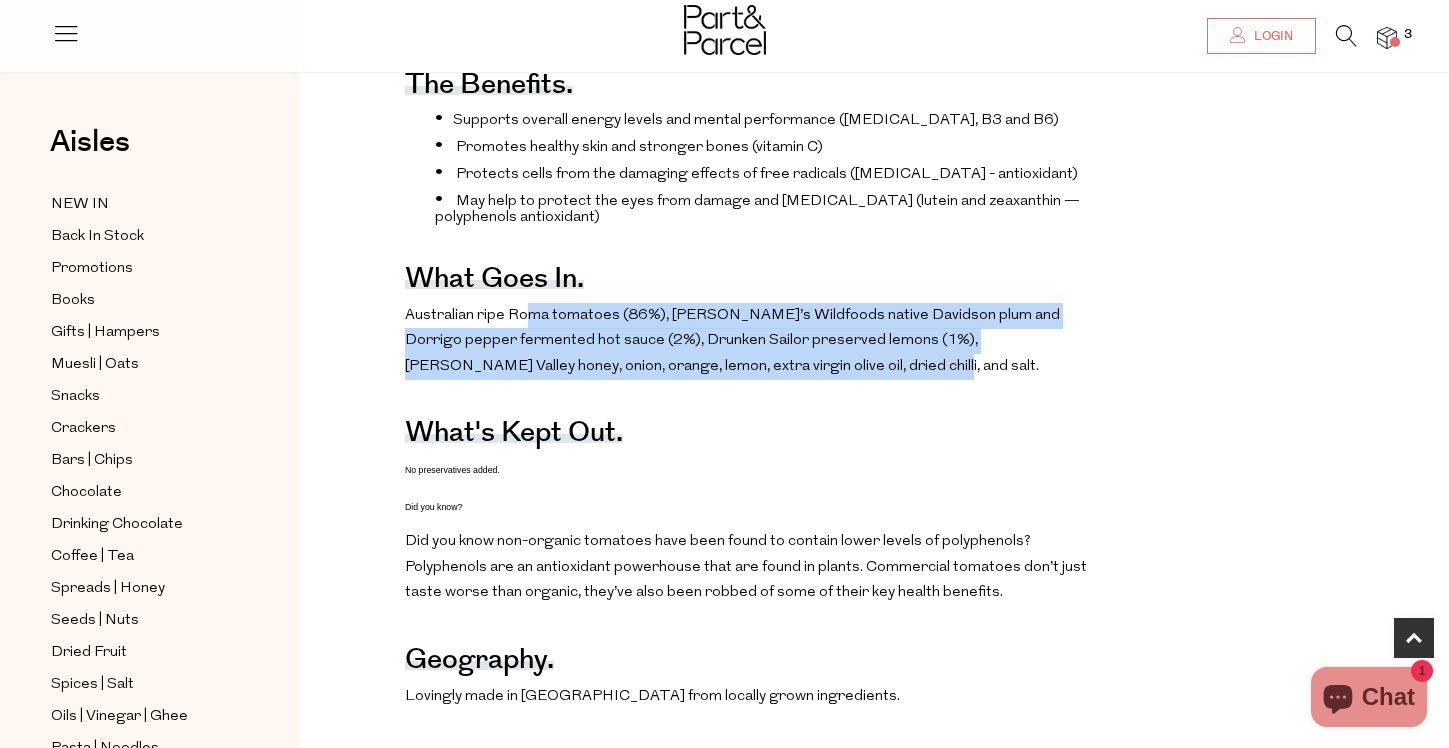 drag, startPoint x: 805, startPoint y: 354, endPoint x: 528, endPoint y: 299, distance: 282.4075 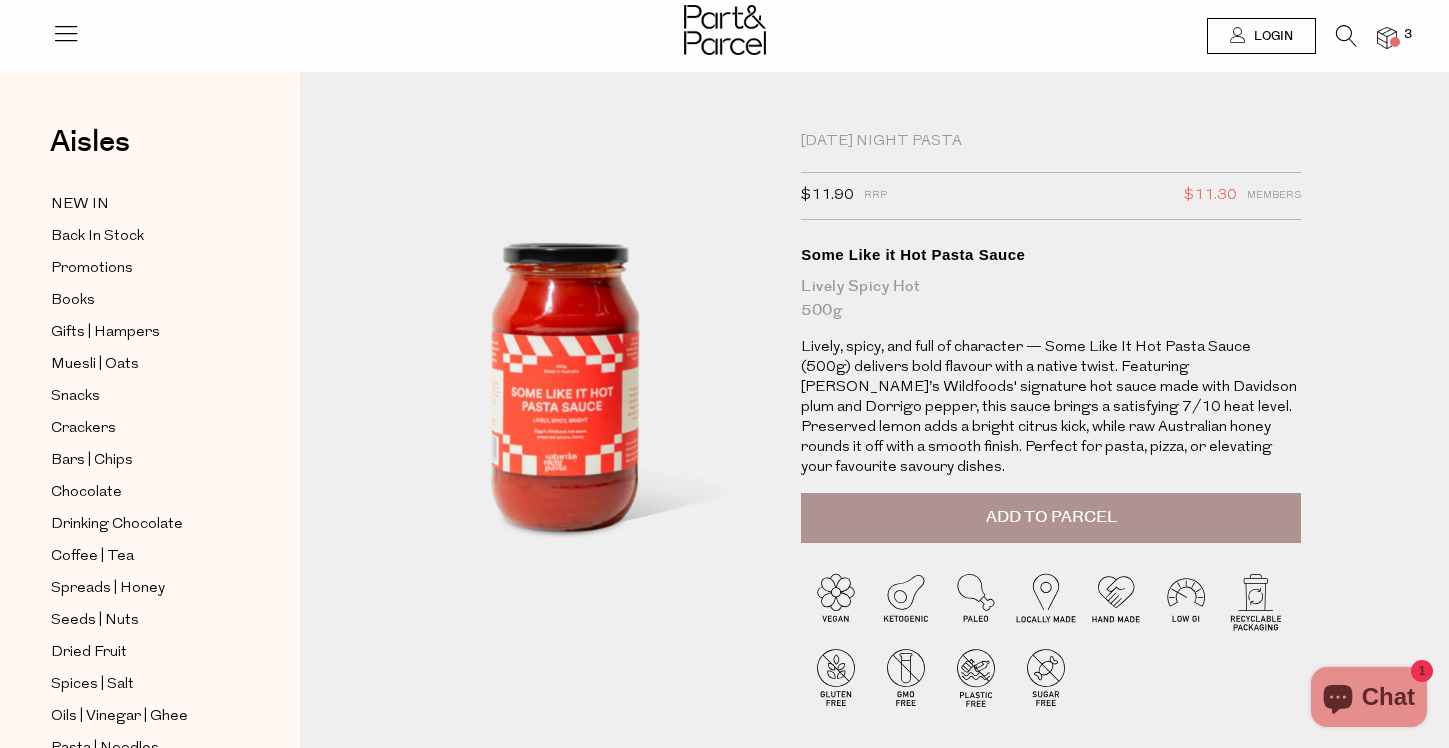 scroll, scrollTop: 0, scrollLeft: 0, axis: both 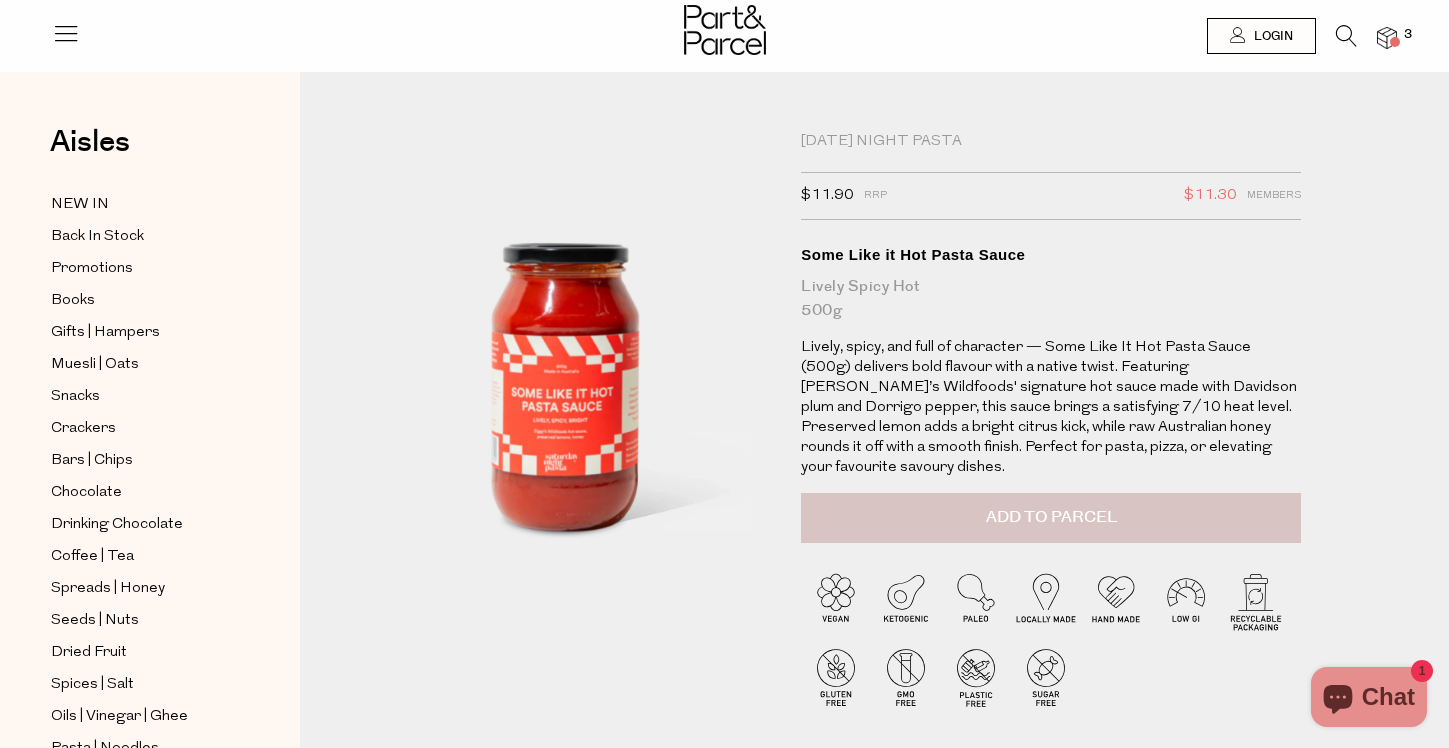 click on "Add to Parcel" at bounding box center [1051, 518] 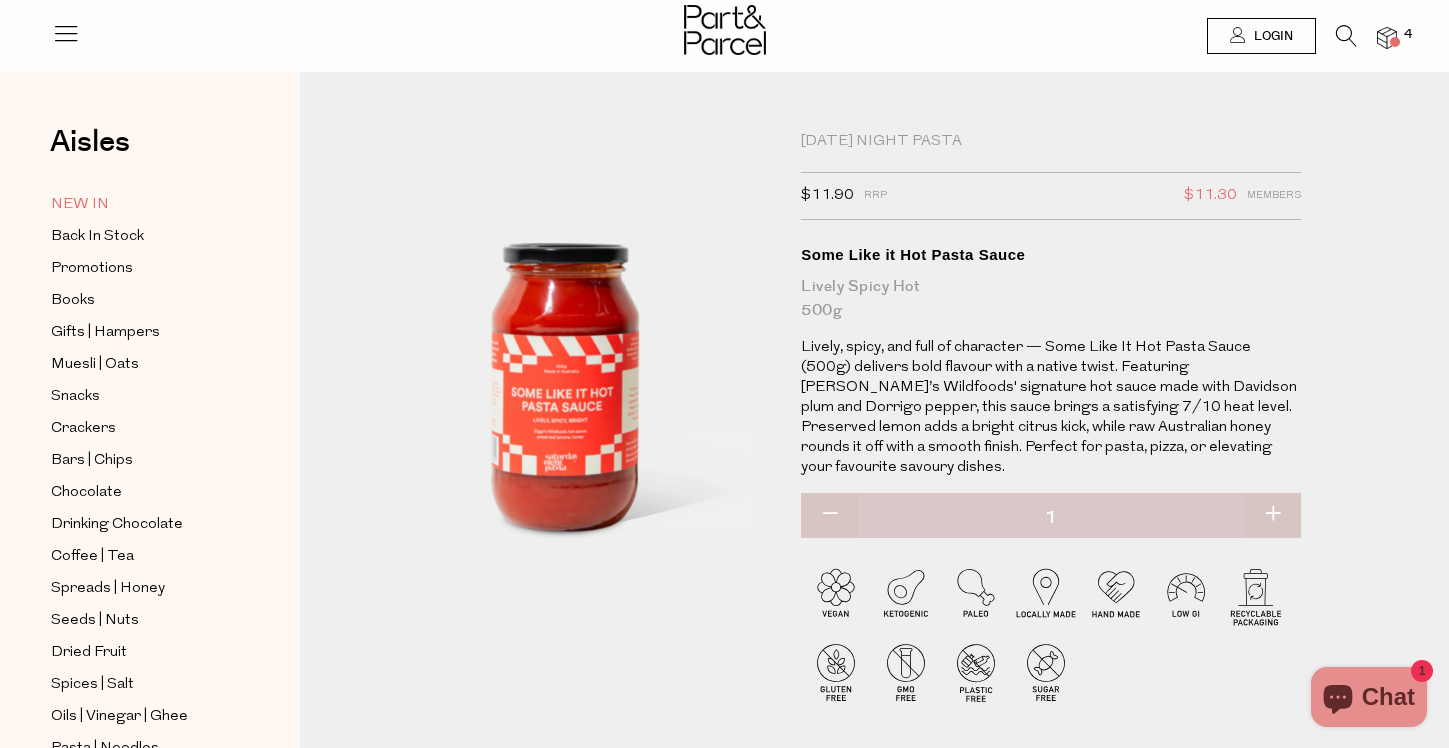 click on "NEW IN" at bounding box center (80, 205) 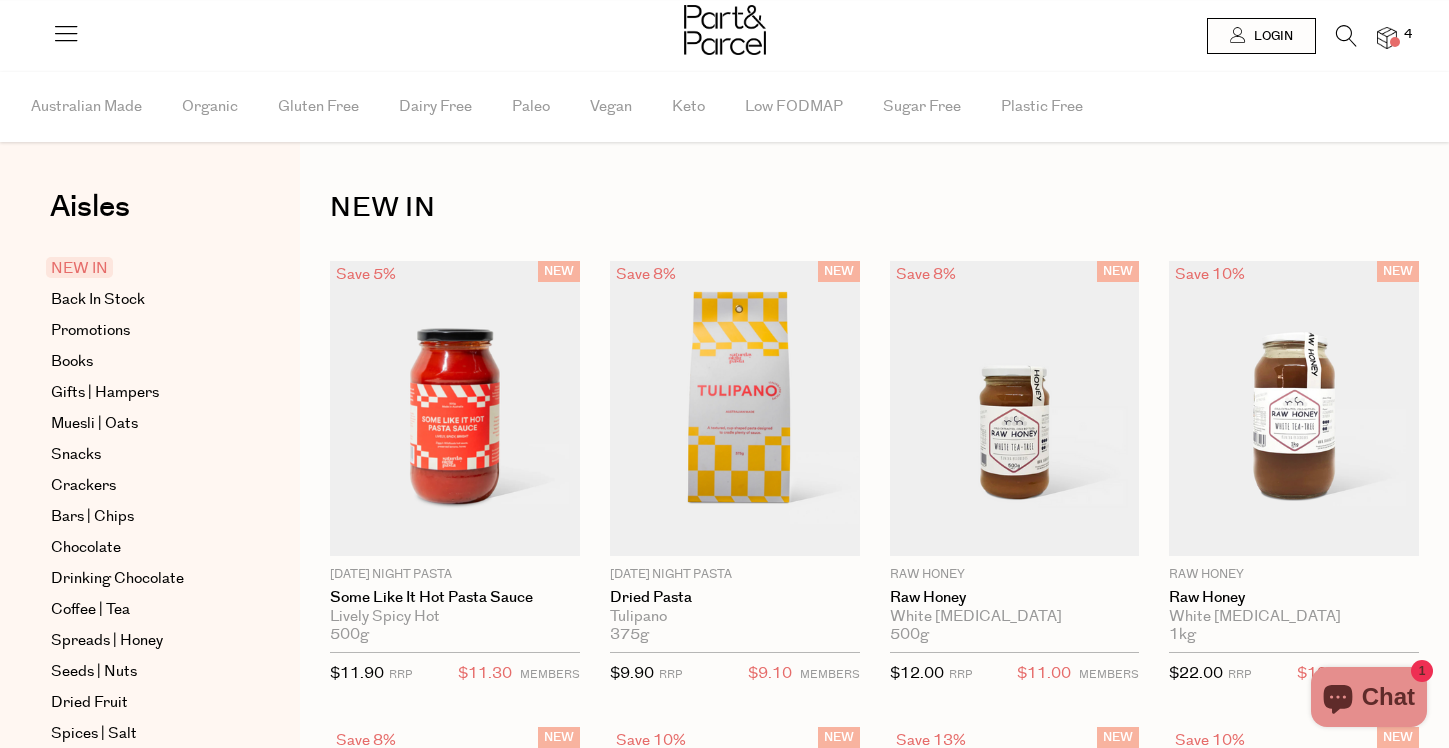 scroll, scrollTop: 0, scrollLeft: 0, axis: both 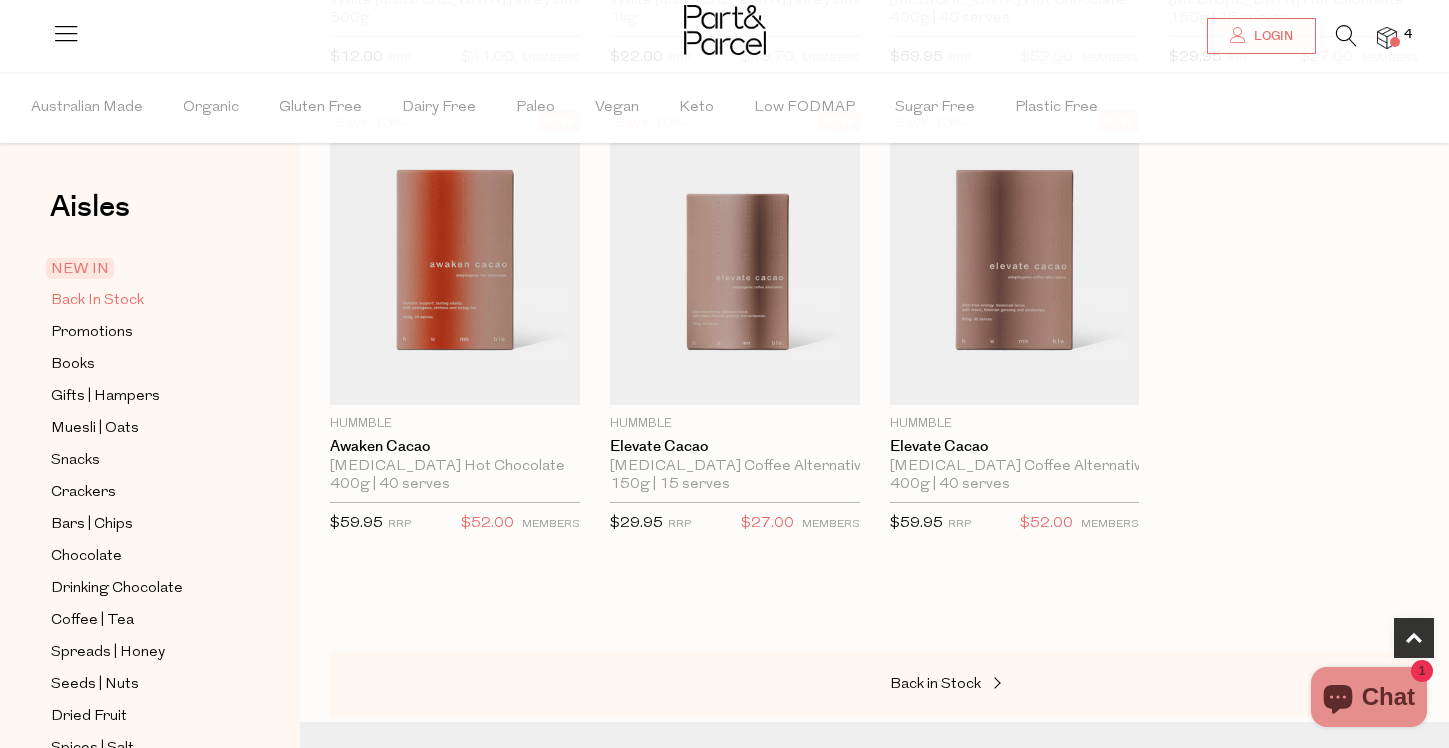 click on "Back In Stock" at bounding box center [97, 301] 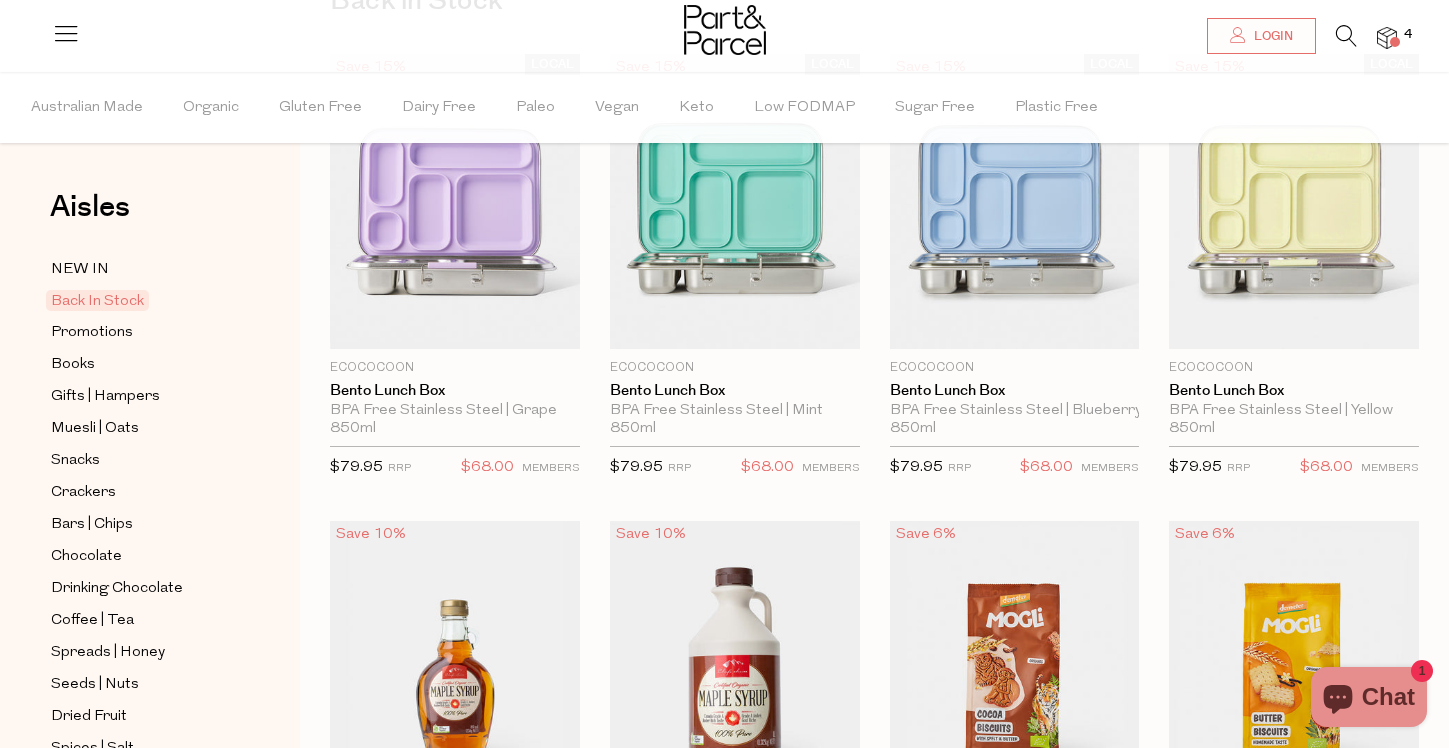 scroll, scrollTop: 228, scrollLeft: 0, axis: vertical 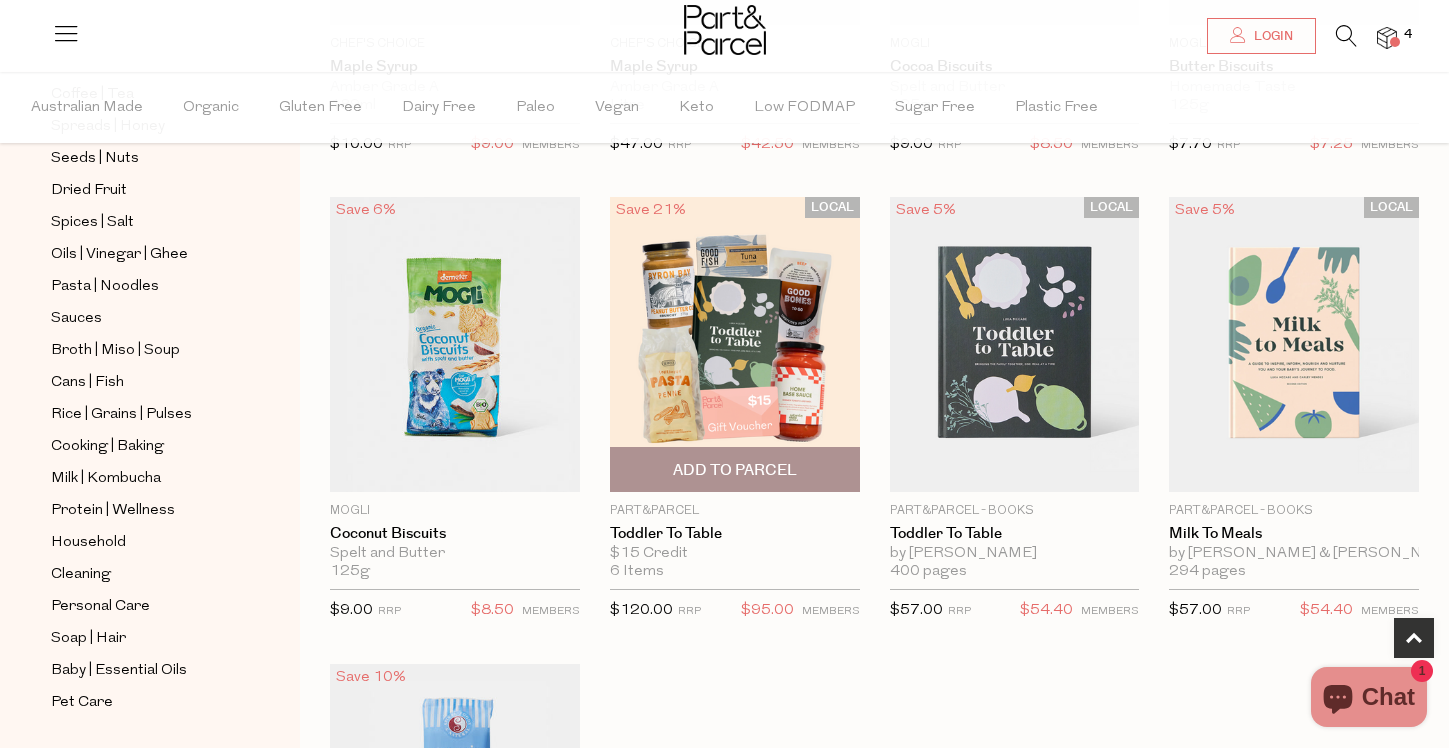 click at bounding box center [735, 344] 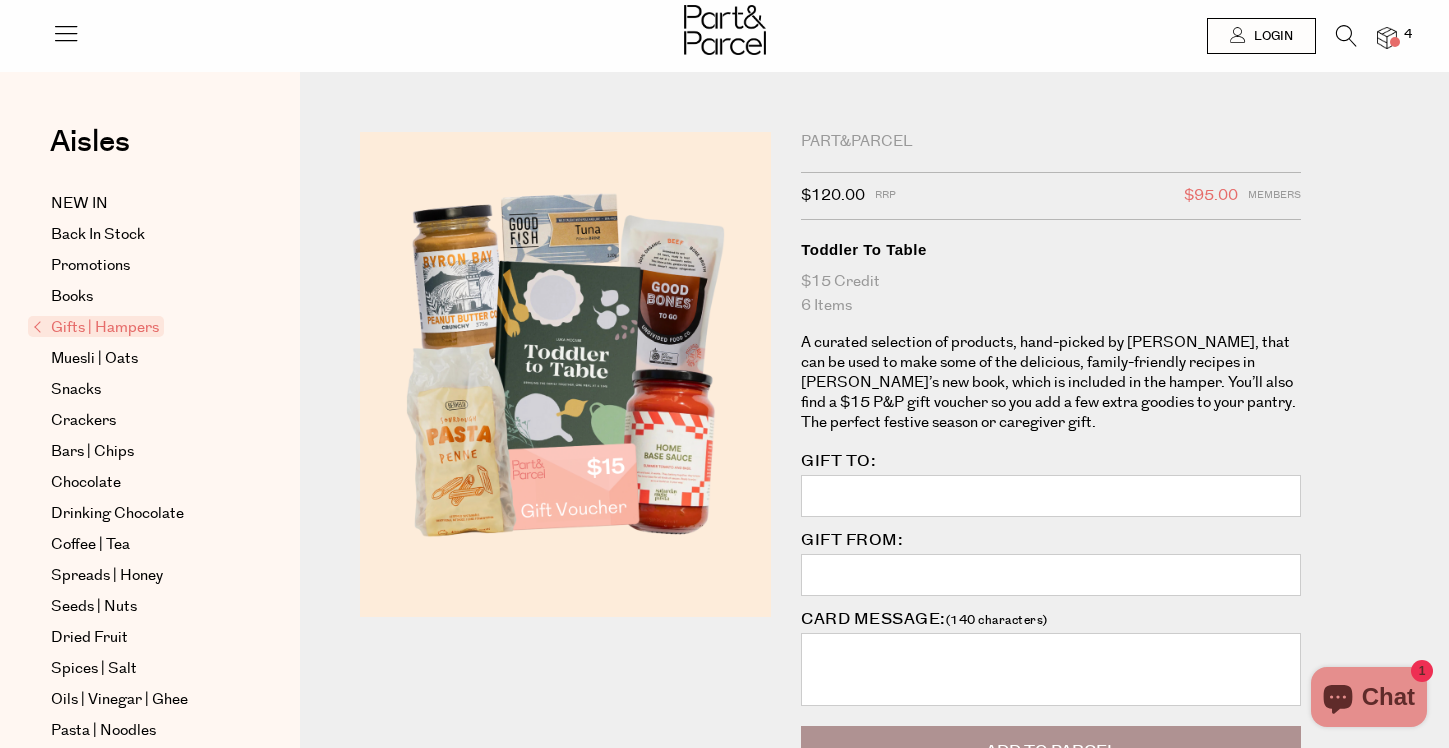 scroll, scrollTop: 0, scrollLeft: 0, axis: both 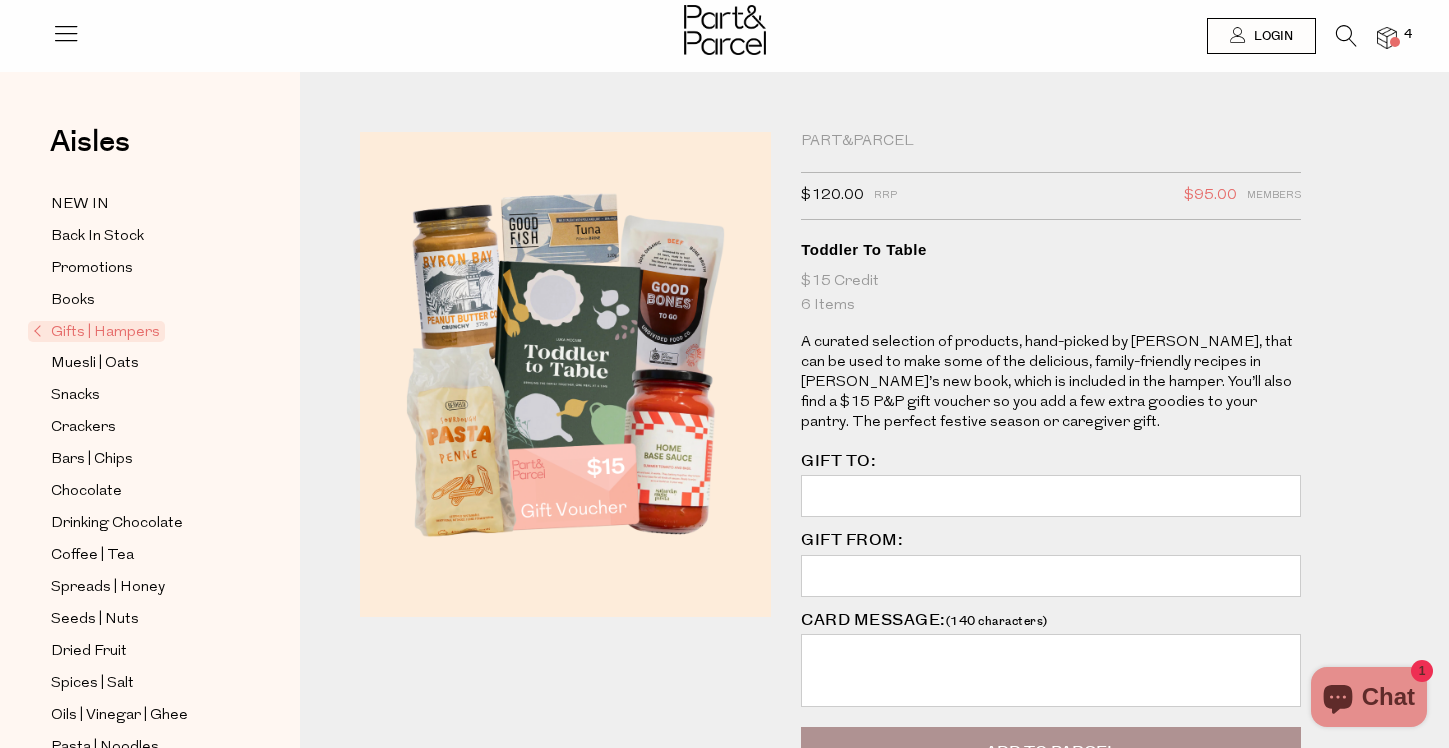 click at bounding box center (1346, 36) 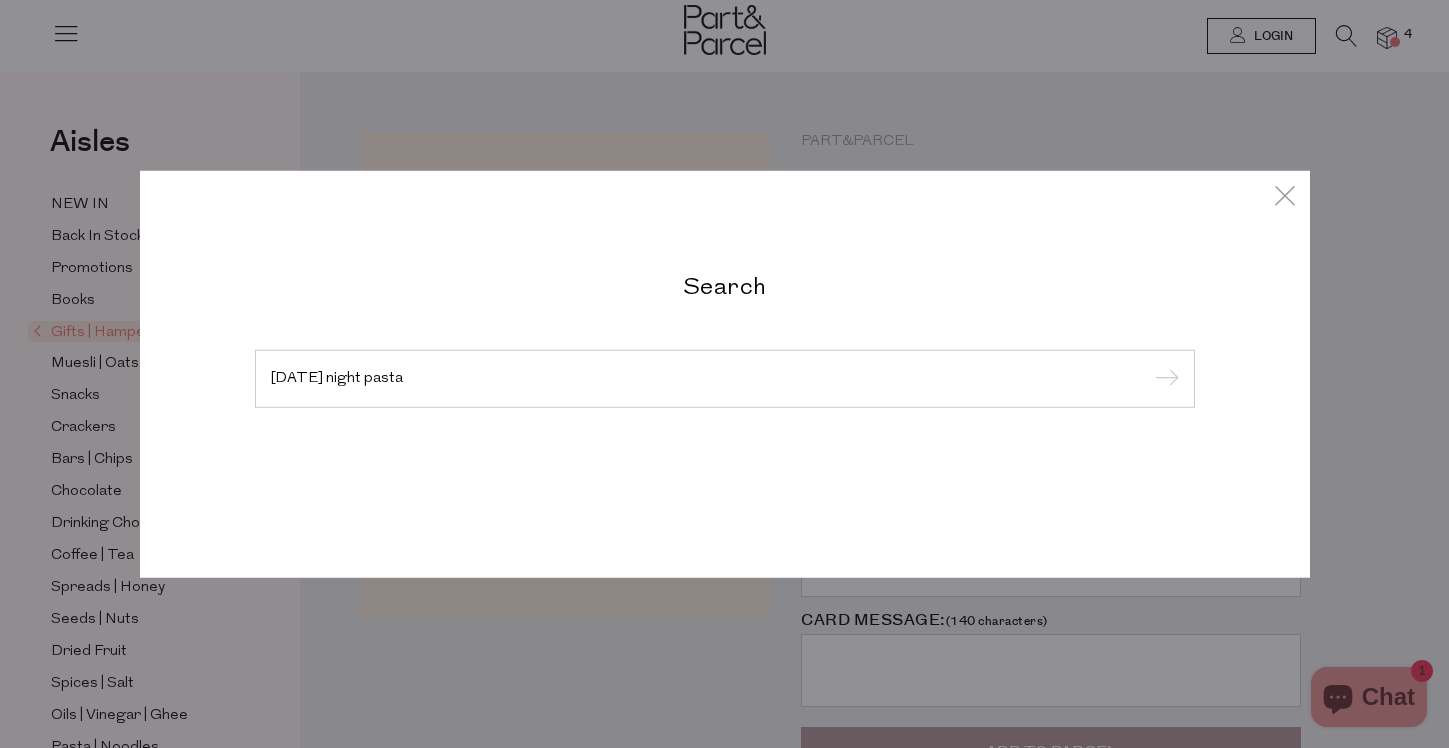 type on "Saturday night pasta" 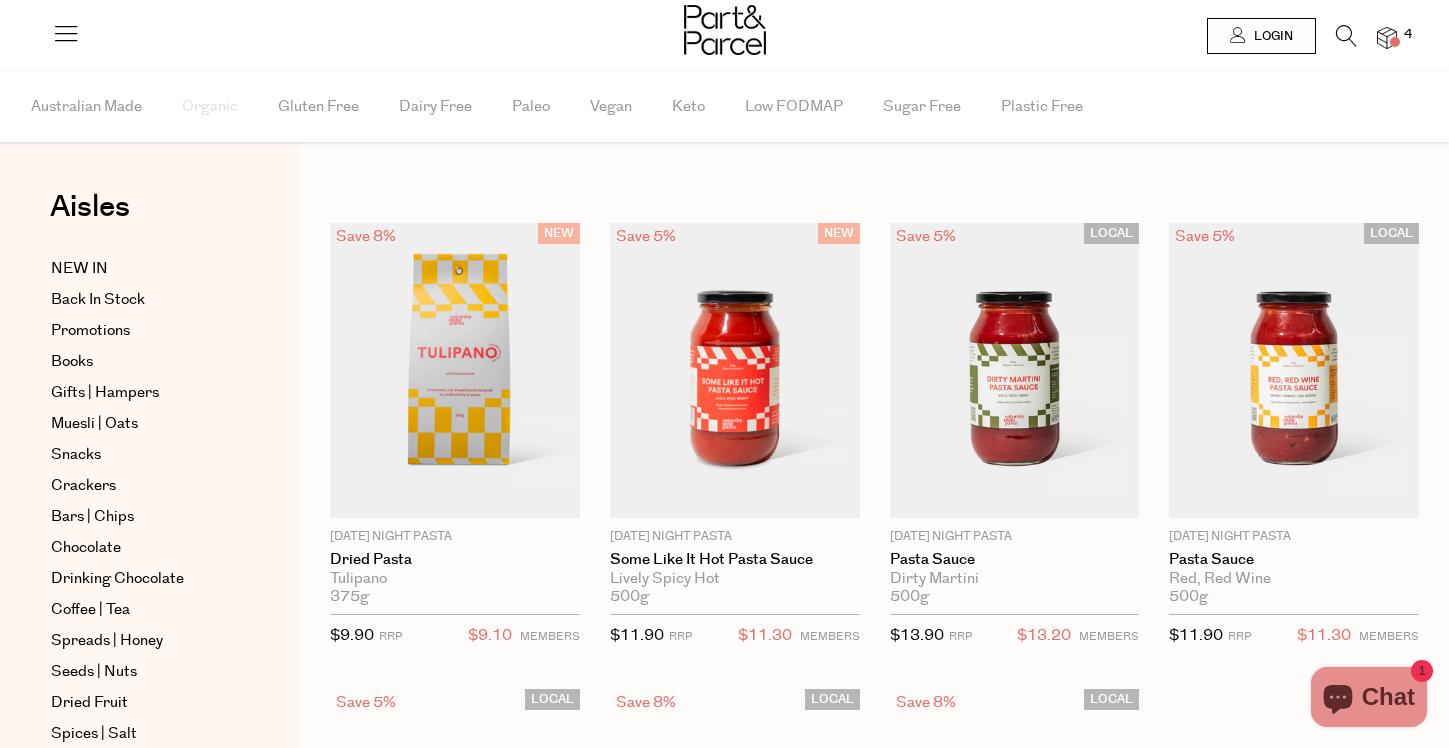 scroll, scrollTop: 0, scrollLeft: 0, axis: both 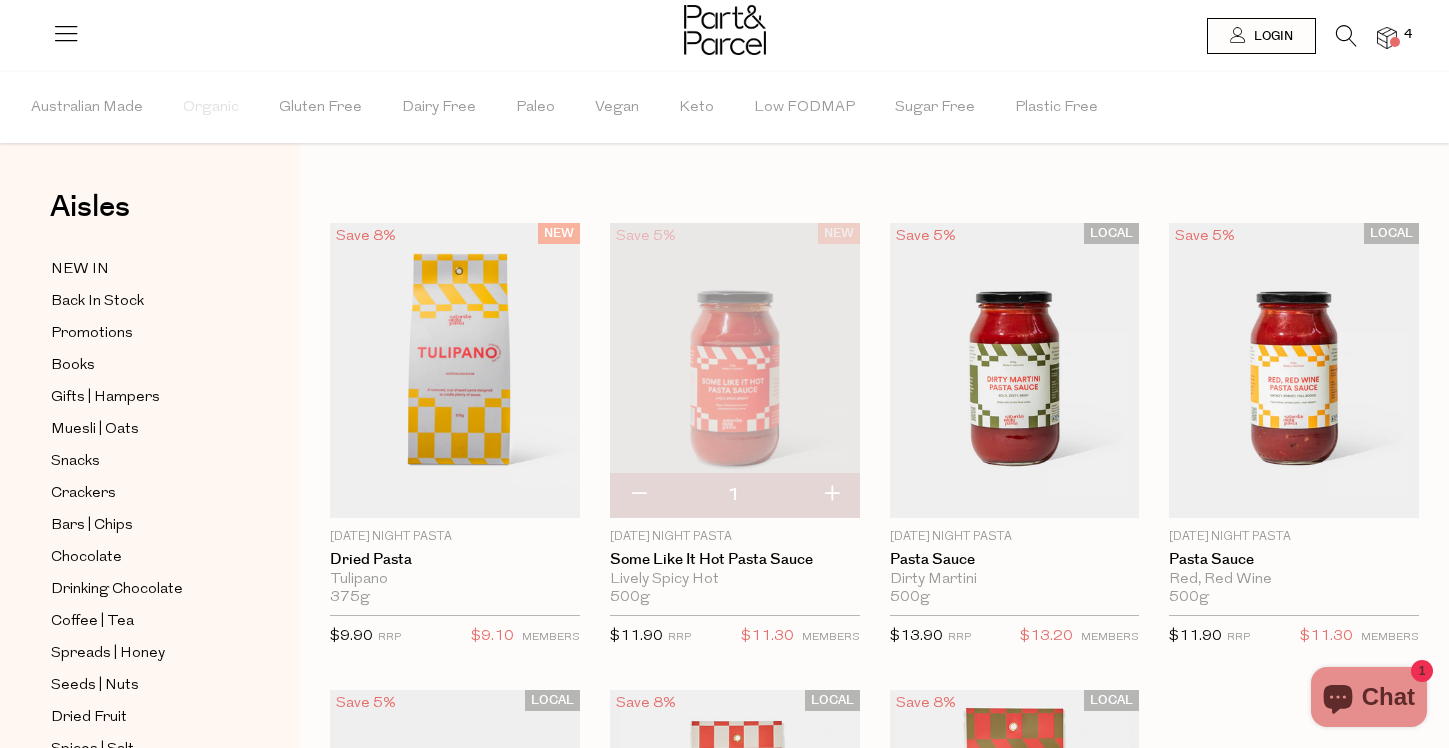 click on "Search results for "[DATE] night pasta"
Close
Browse Aisles
Clear All
Filter Clear
Australian Made
Organic
Gluten Free
Dairy Free
[GEOGRAPHIC_DATA]
Vegan
Keto
Low FODMAP
Sugar Free
Plastic Free
Apply                          Aisles Clear
NEW IN
Back In Stock
Promotions
1" at bounding box center (874, 801) 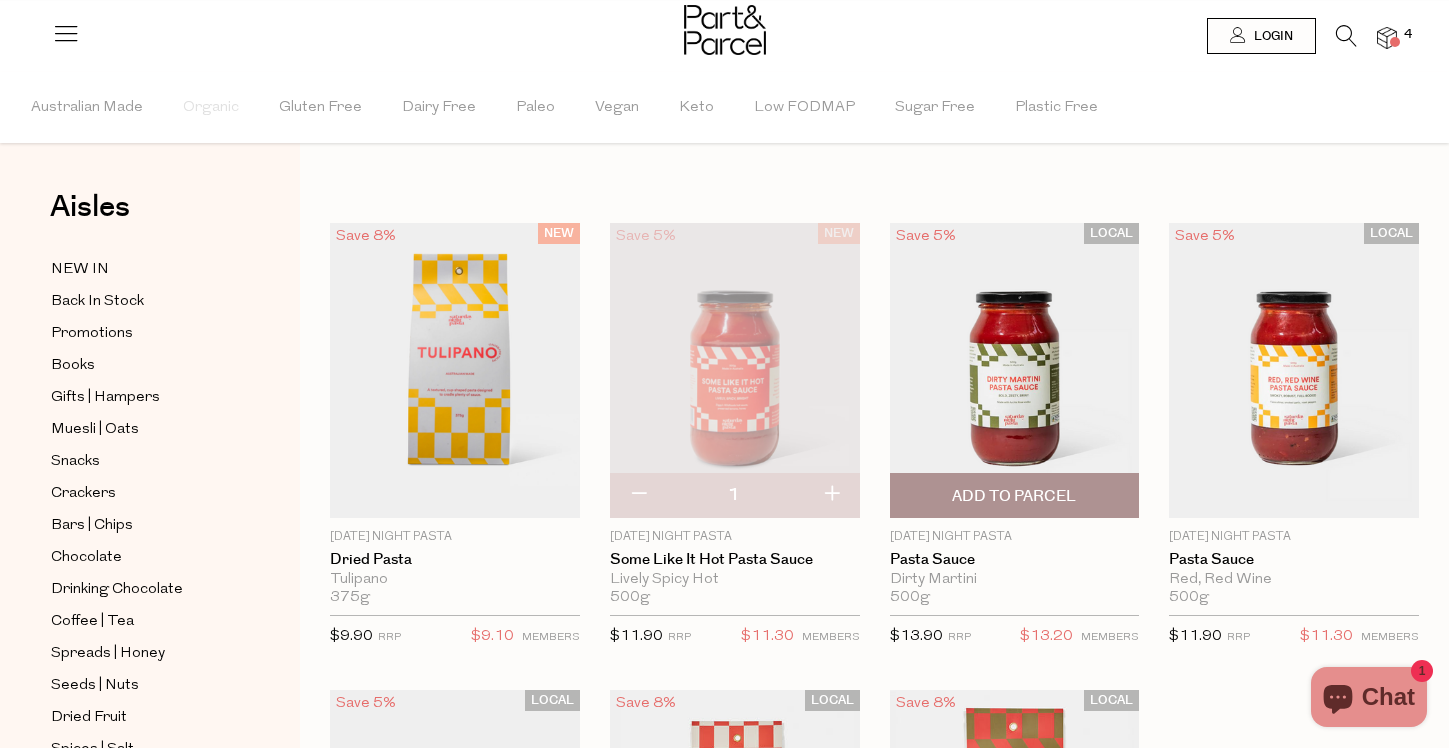 click at bounding box center [1015, 370] 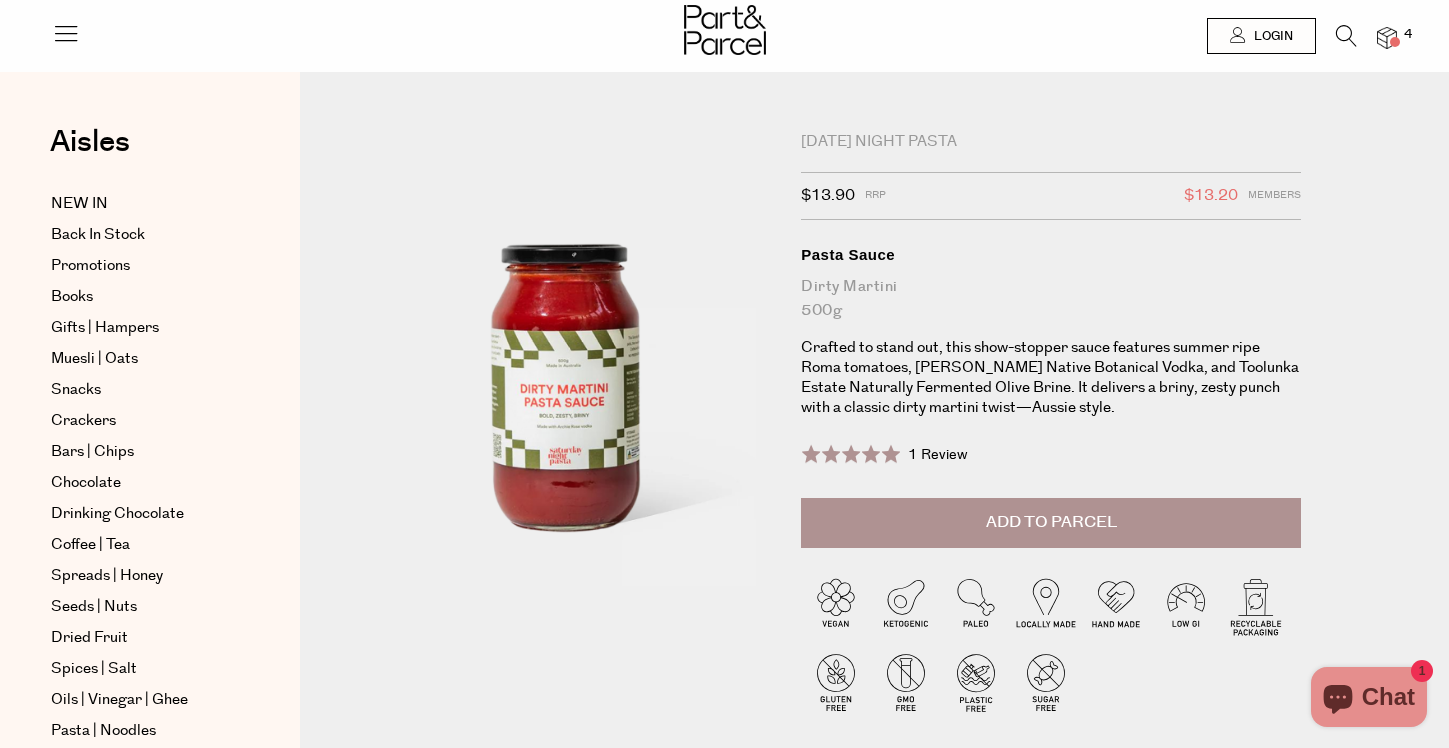 scroll, scrollTop: 0, scrollLeft: 0, axis: both 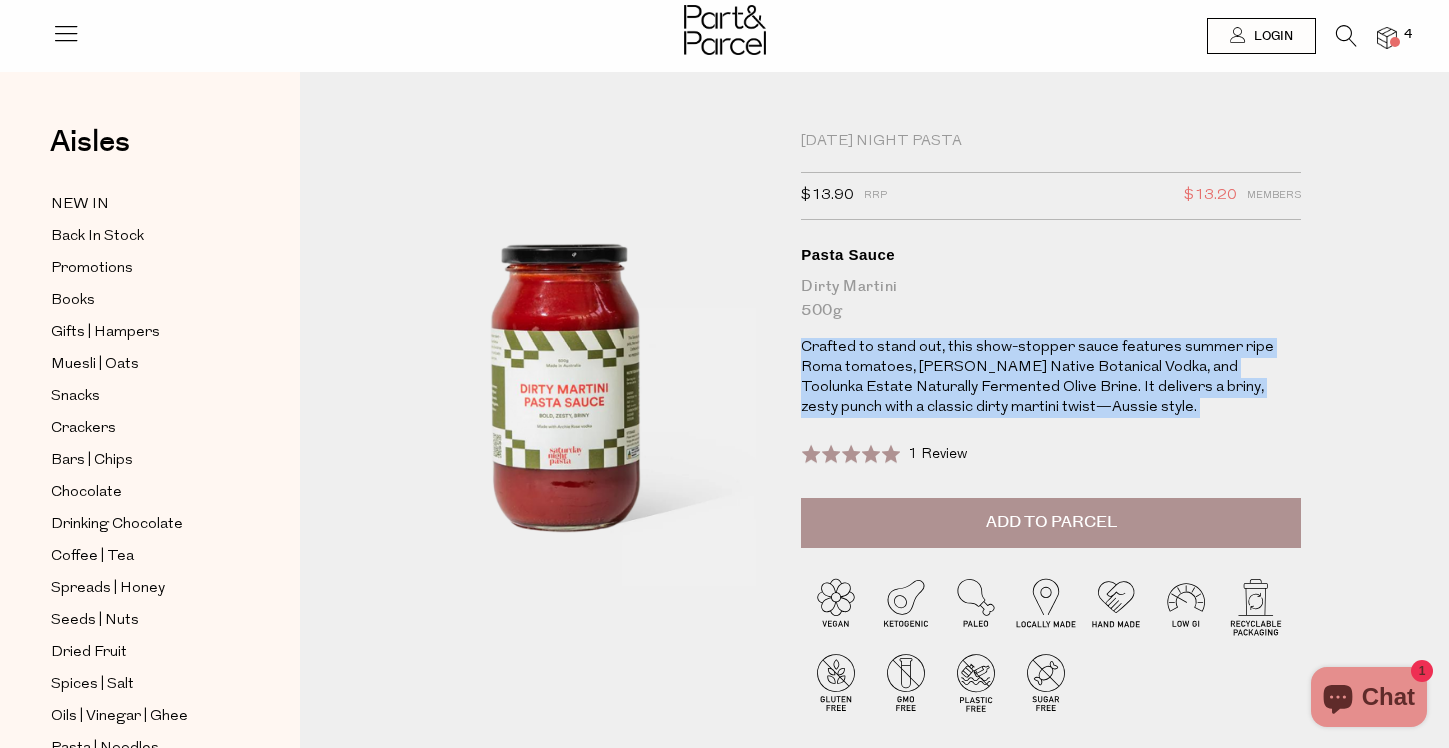 drag, startPoint x: 804, startPoint y: 340, endPoint x: 1179, endPoint y: 436, distance: 387.09302 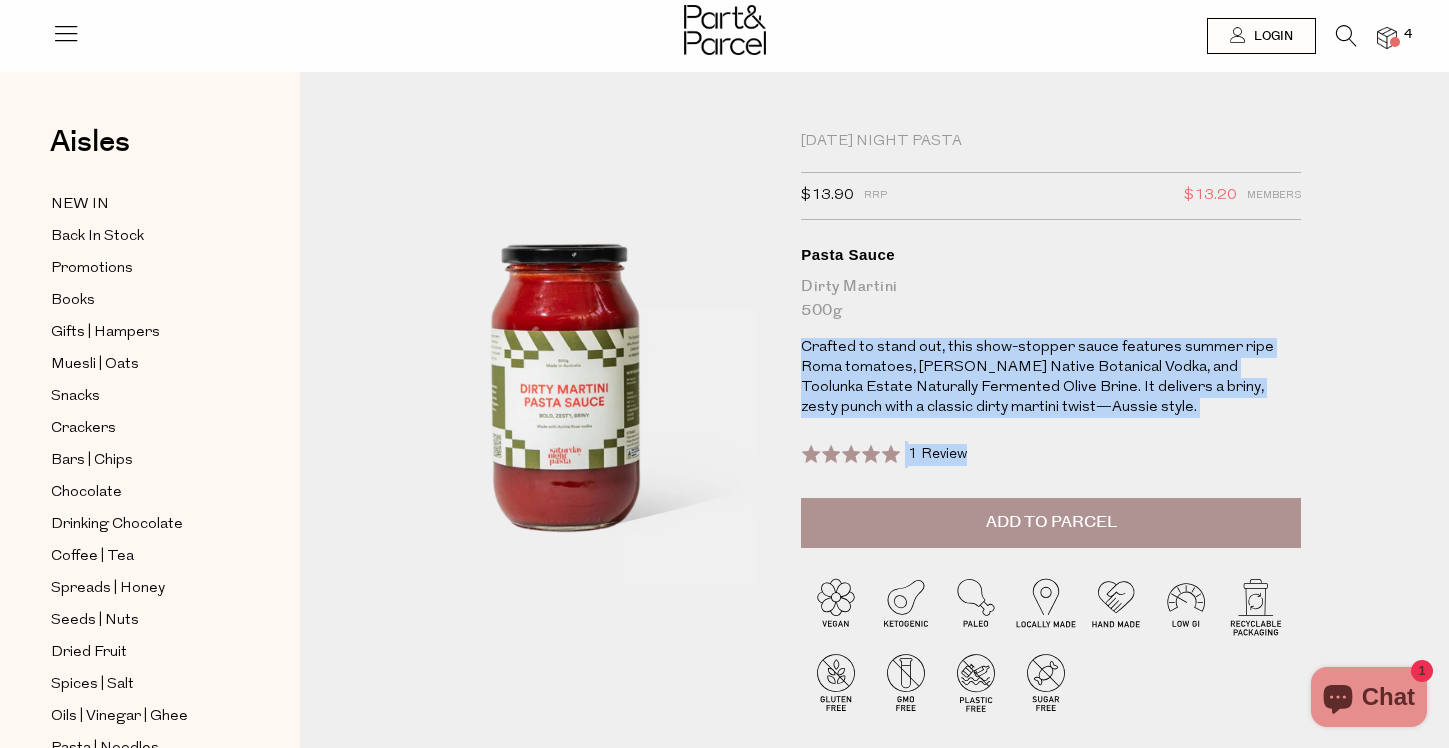 click on "Rated 5.0 out of 5
1 Review
Based on 1 review
Click to go to reviews" at bounding box center [1051, 465] 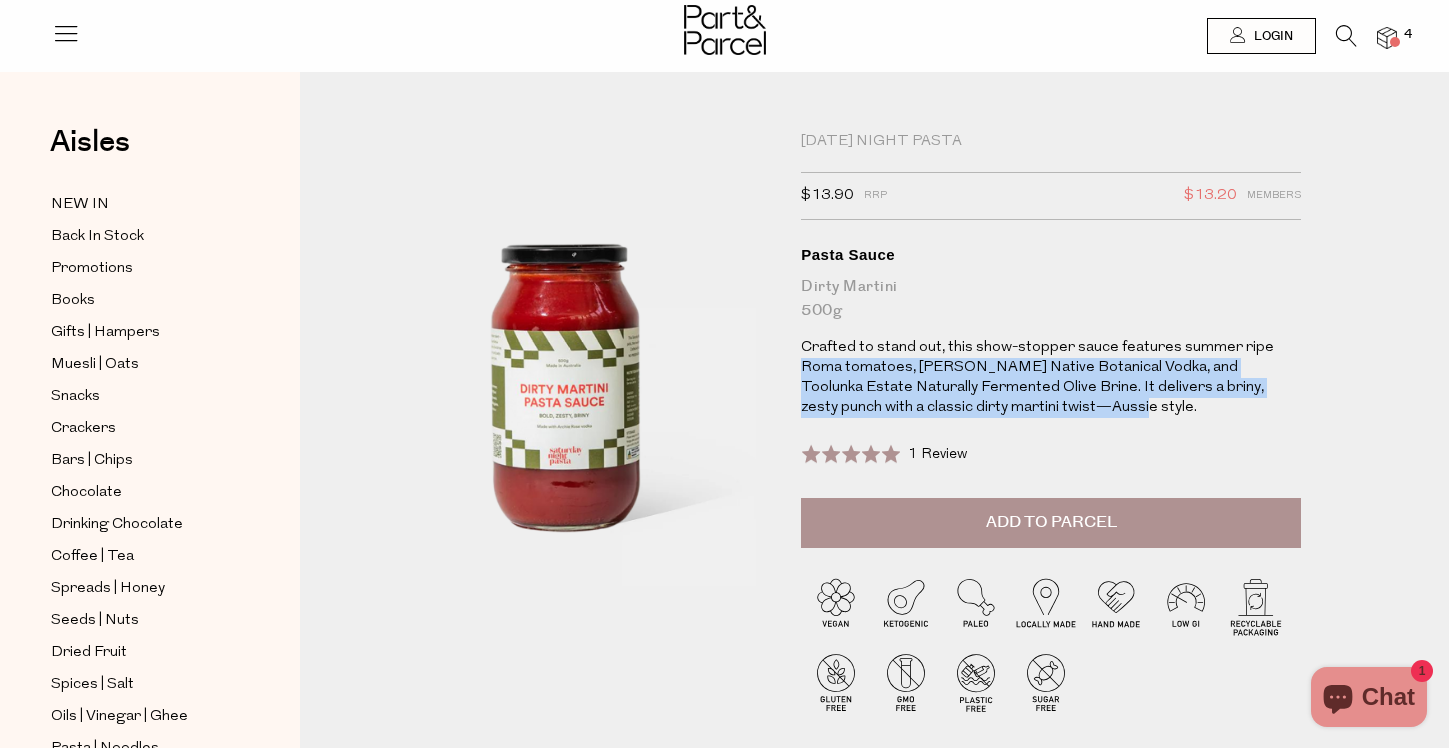 drag, startPoint x: 802, startPoint y: 354, endPoint x: 1037, endPoint y: 410, distance: 241.58022 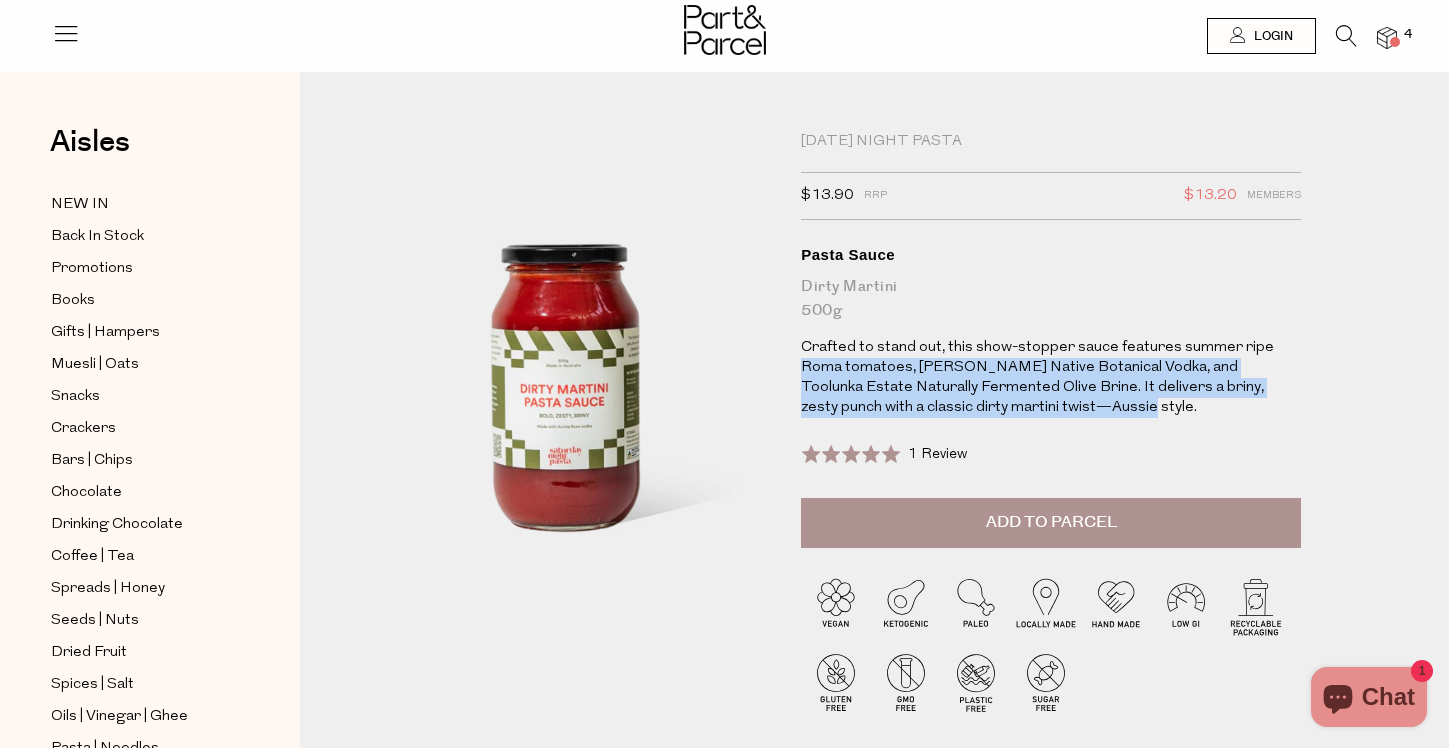 click on "Crafted to stand out, this show-stopper sauce features summer ripe Roma tomatoes, Archie Rose Native Botanical Vodka, and Toolunka Estate Naturally Fermented Olive Brine. It delivers a briny, zesty punch with a classic dirty martini twist—Aussie style." at bounding box center [1051, 378] 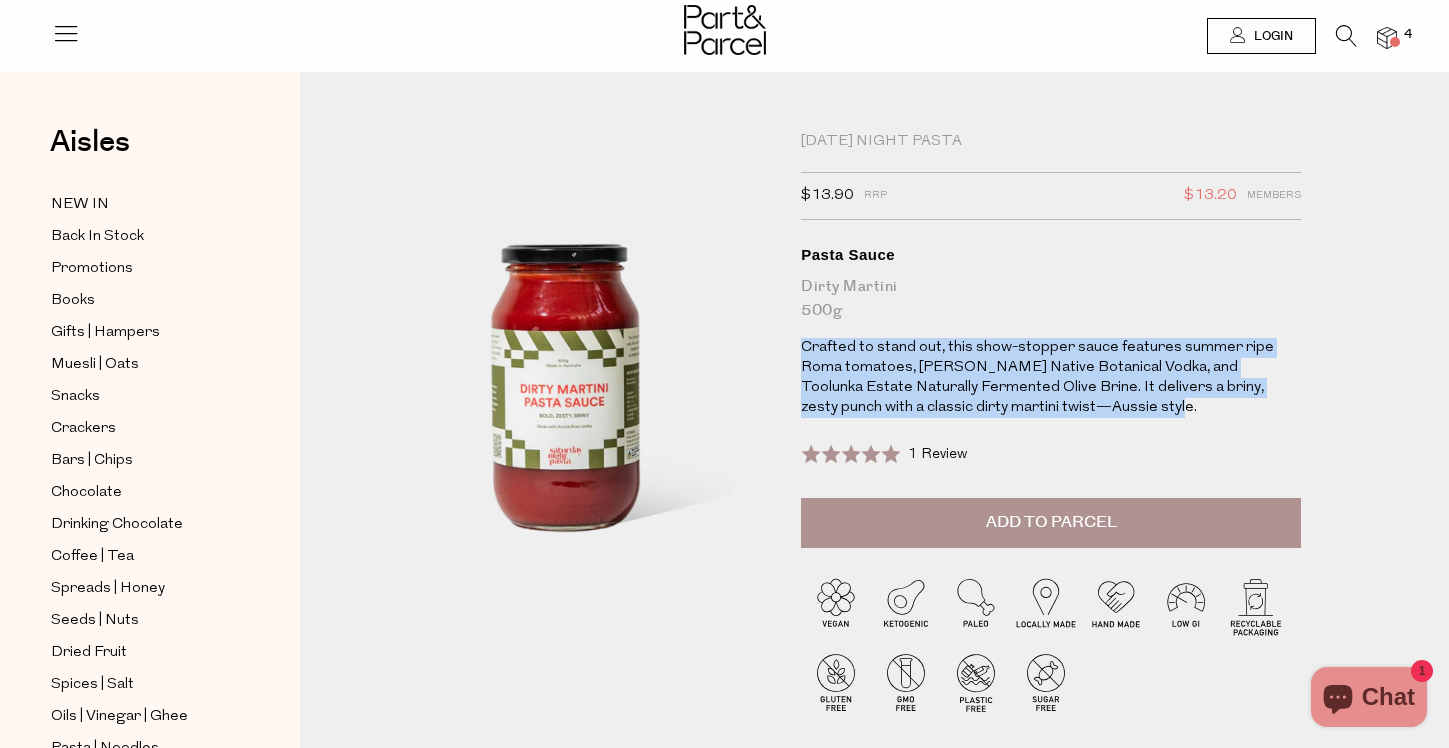 drag, startPoint x: 1105, startPoint y: 411, endPoint x: 802, endPoint y: 344, distance: 310.31918 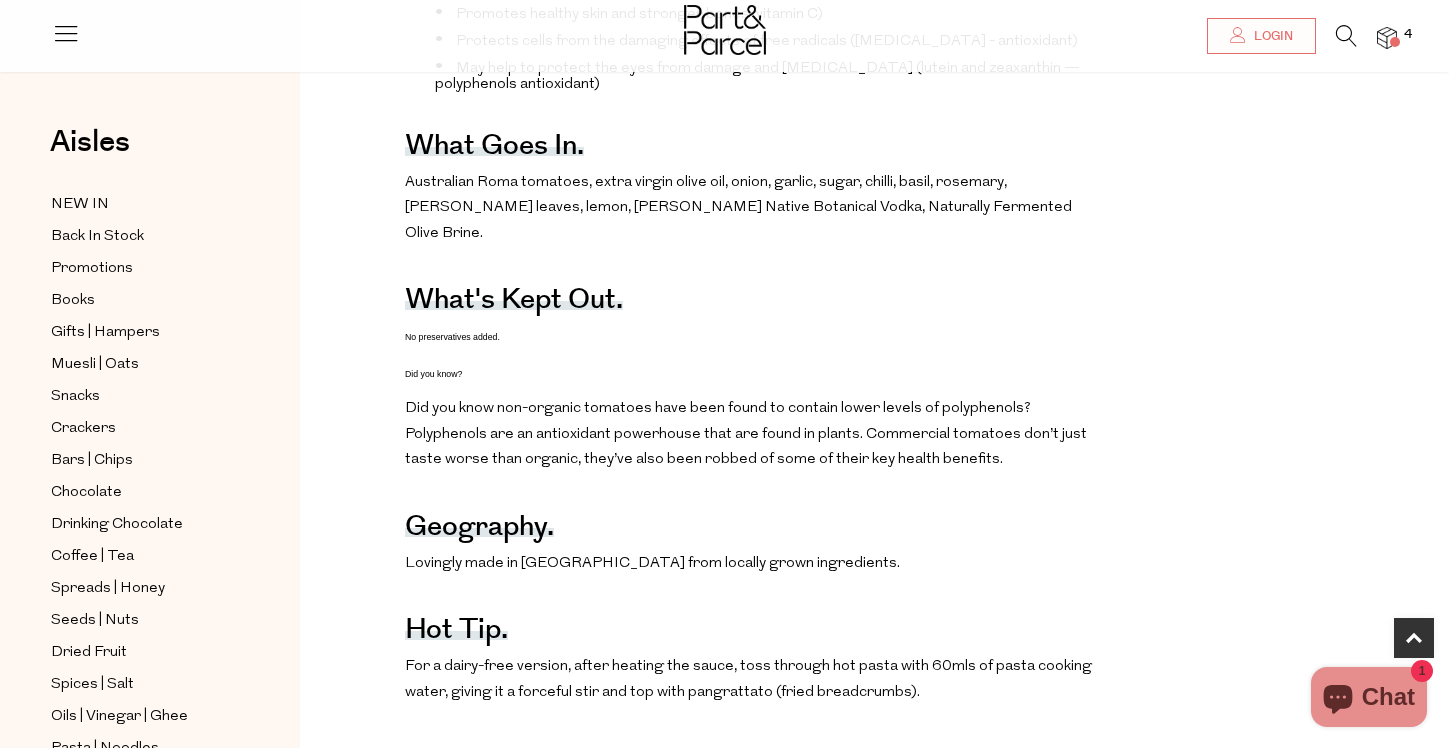 scroll, scrollTop: 953, scrollLeft: 0, axis: vertical 